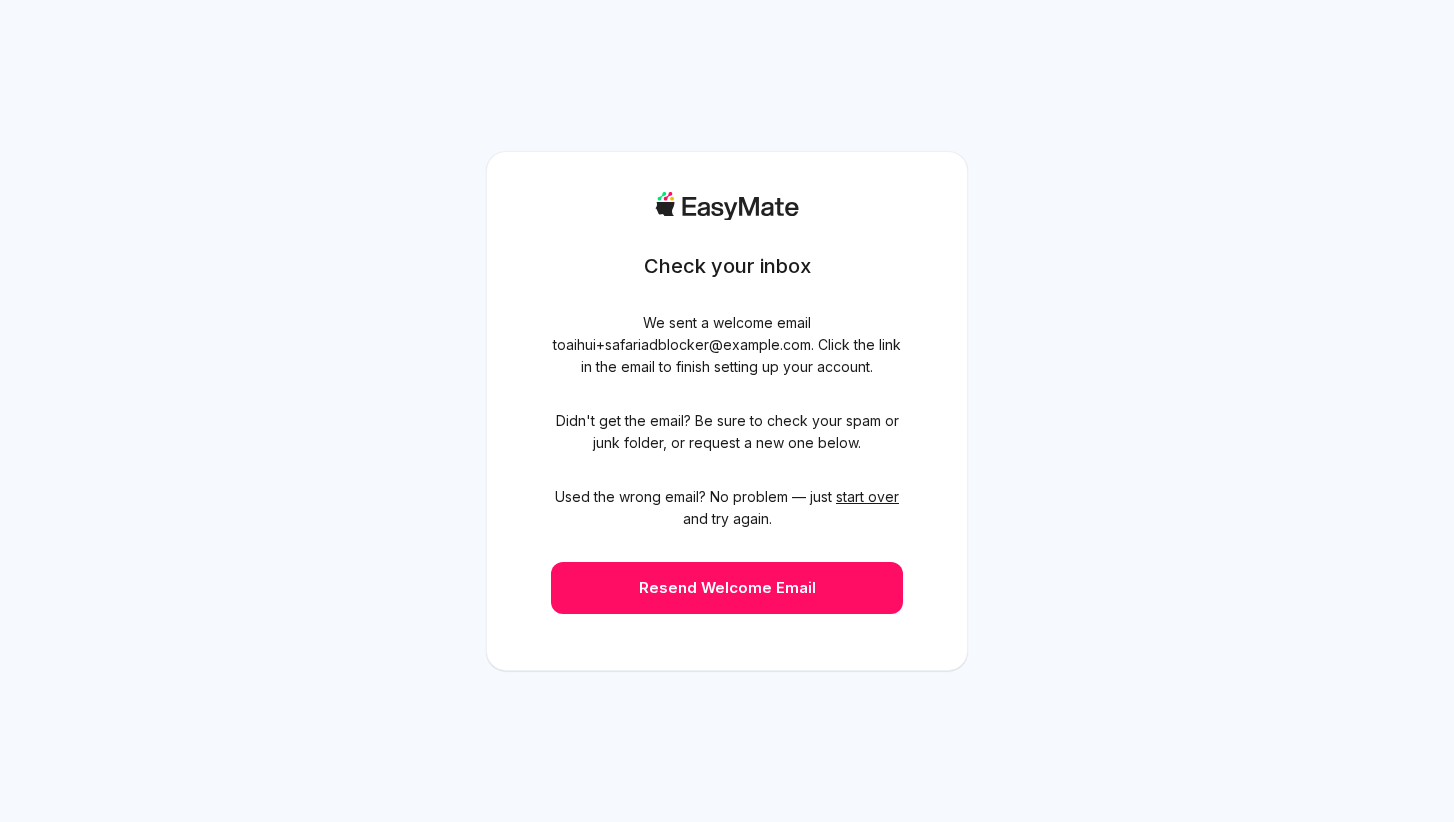 scroll, scrollTop: 0, scrollLeft: 0, axis: both 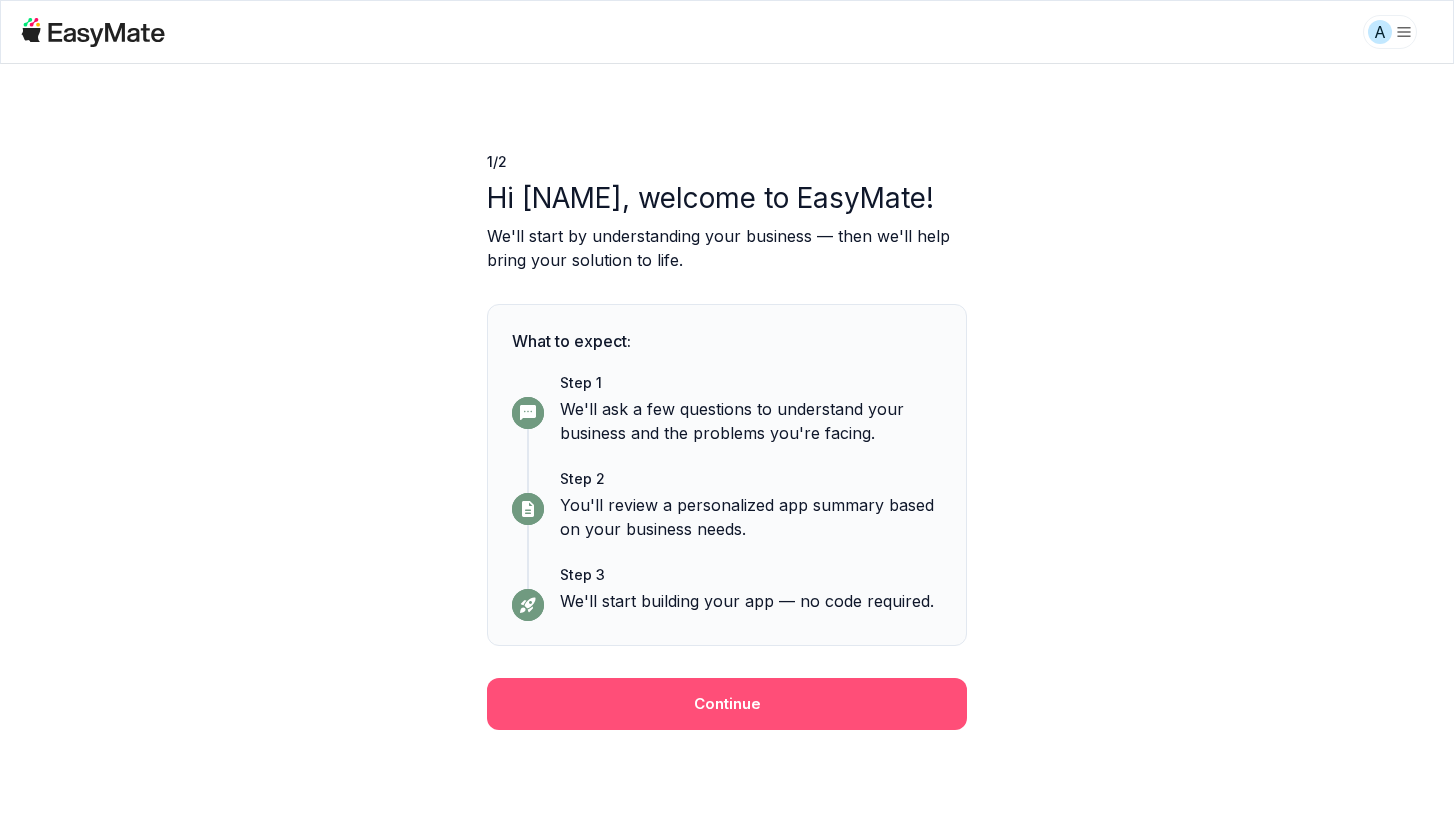 click on "Continue" at bounding box center (727, 704) 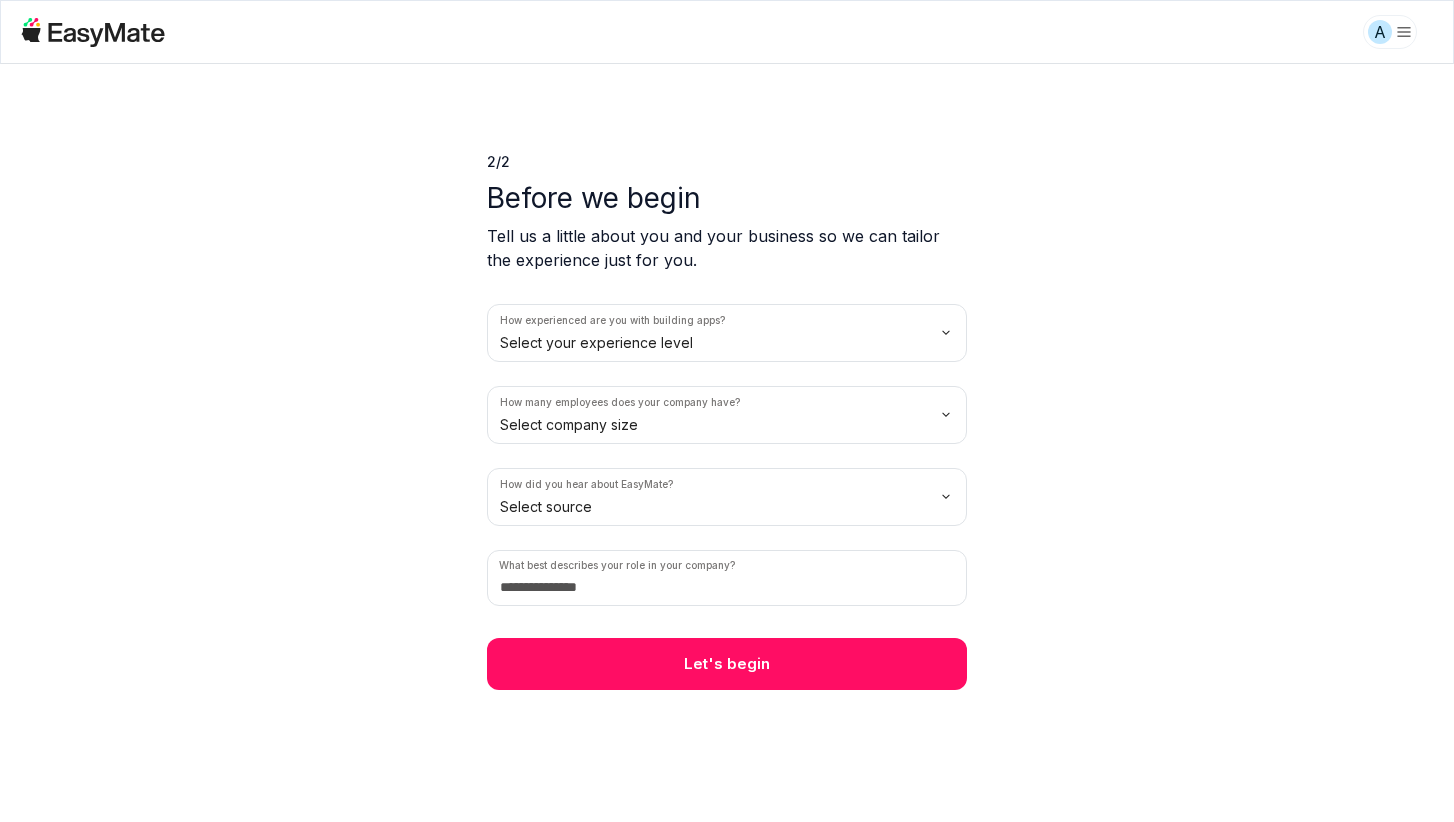 click on "A 2 / 2 Before we begin Tell us a little about you and your business so we can tailor the experience just for you. How experienced are you with building apps? Select your experience level How many employees does your company have? Select company size How did you hear about EasyMate? Select source What best describes your role in your company? Let's begin" at bounding box center [727, 411] 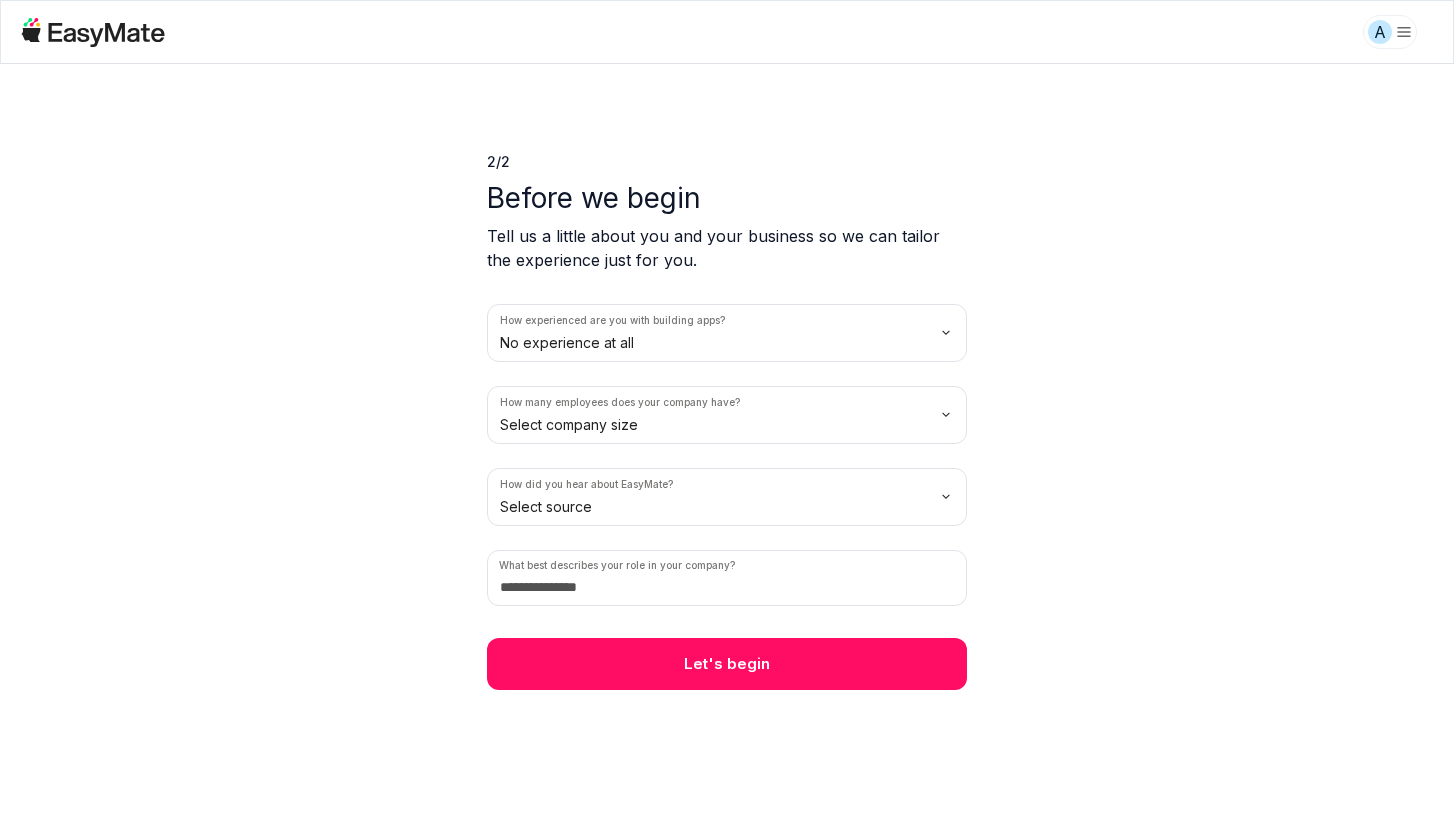 click on "A 2 / 2 Before we begin Tell us a little about you and your business so we can tailor the experience just for you. How experienced are you with building apps? No experience at all How many employees does your company have? Select company size How did you hear about EasyMate? Select source What best describes your role in your company? Let's begin" at bounding box center (727, 411) 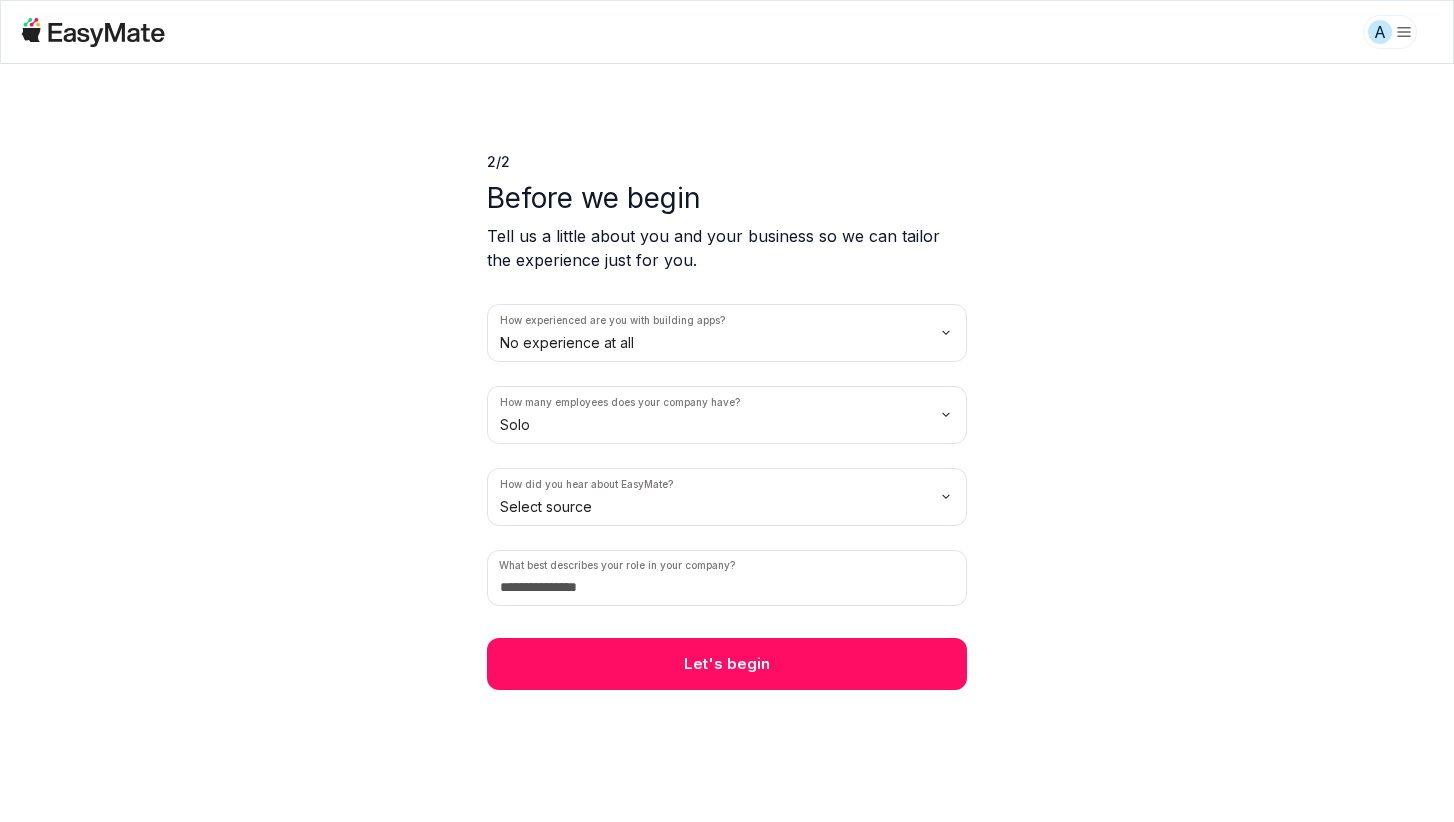 click on "A 2 / 2 Before we begin Tell us a little about you and your business so we can tailor the experience just for you. How experienced are you with building apps? No experience at all How many employees does your company have? Solo How did you hear about EasyMate? Select source What best describes your role in your company? Let's begin" at bounding box center (727, 411) 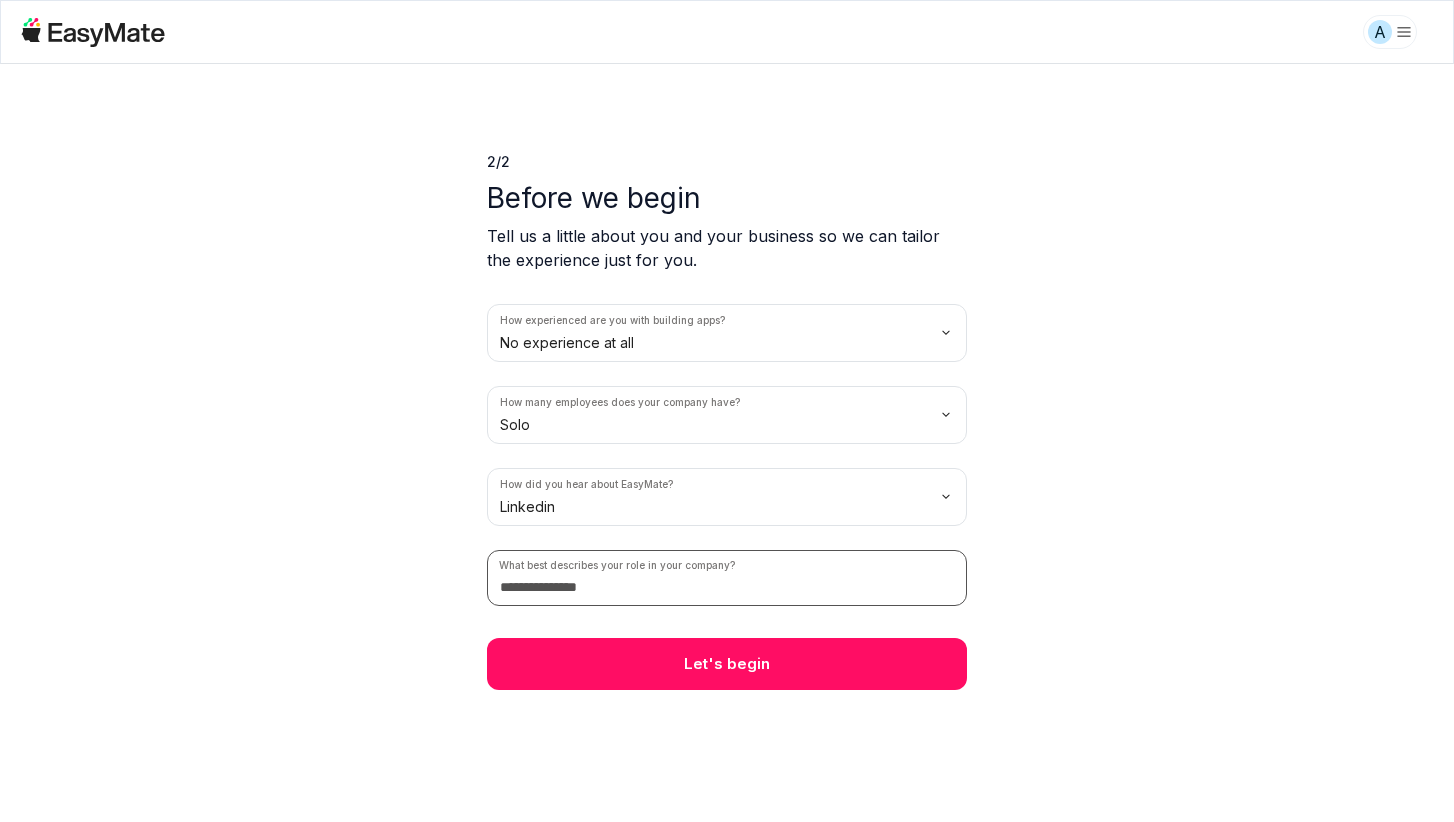 click at bounding box center (727, 578) 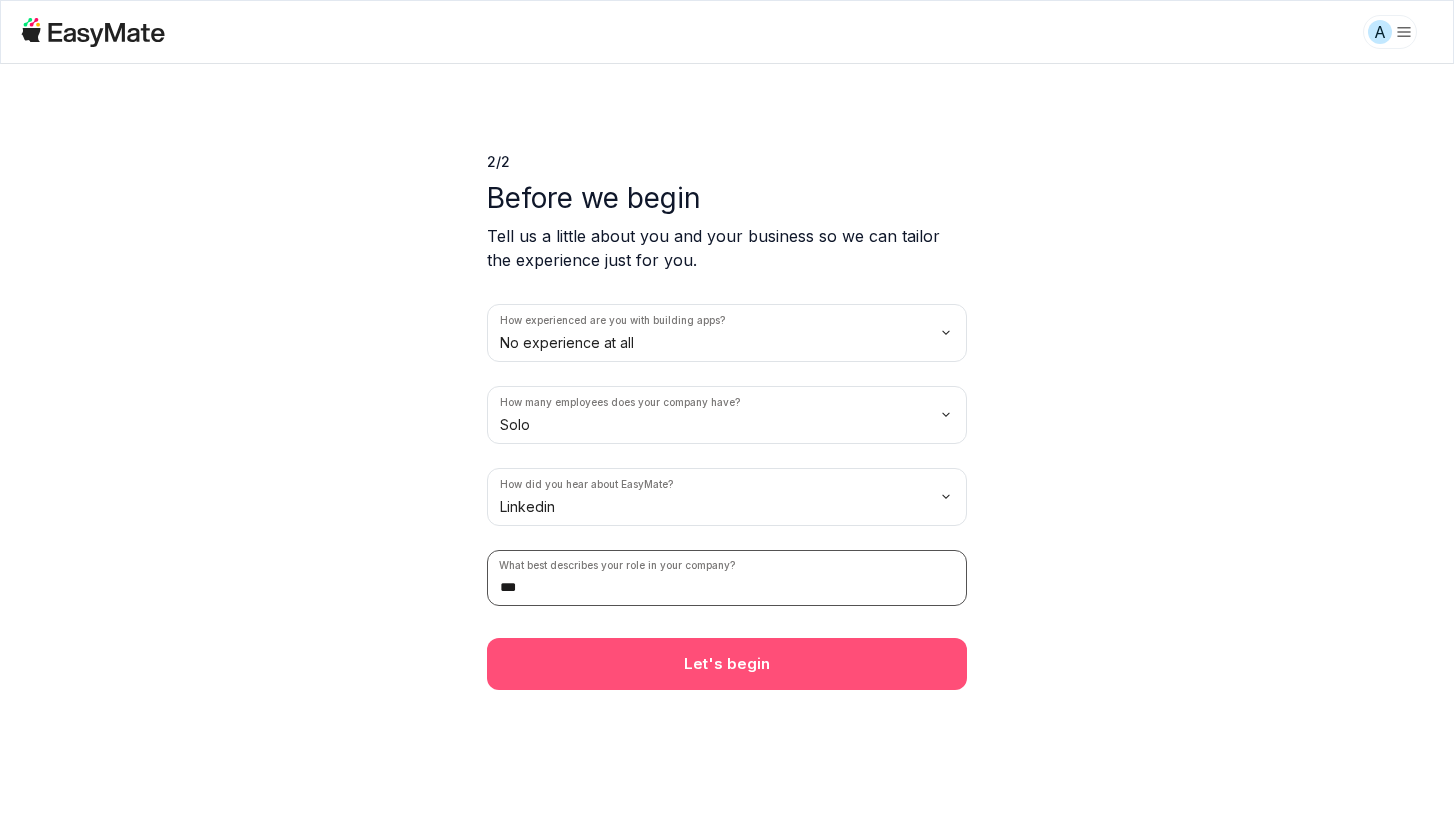 type on "***" 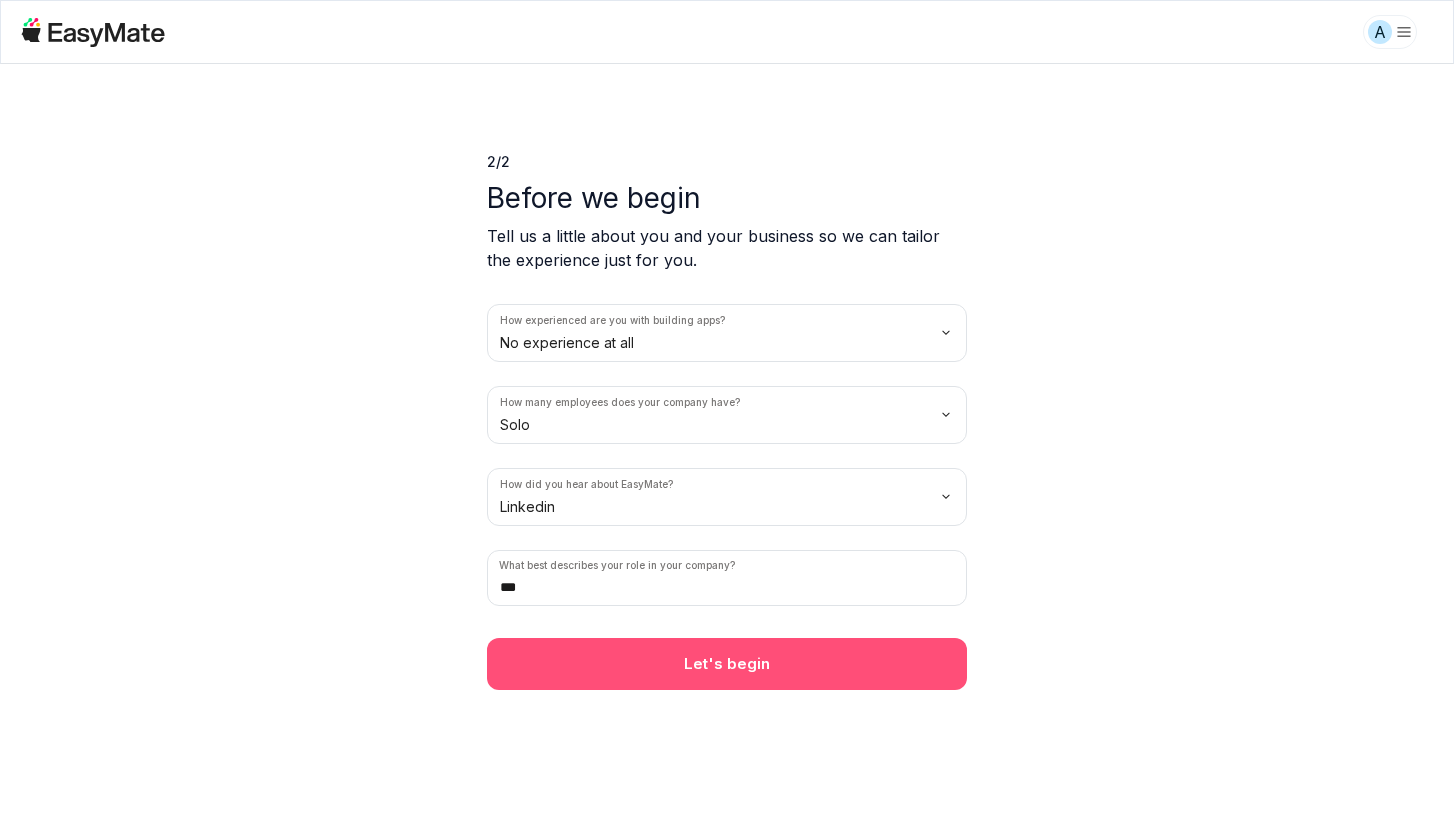 click on "Let's begin" at bounding box center (727, 664) 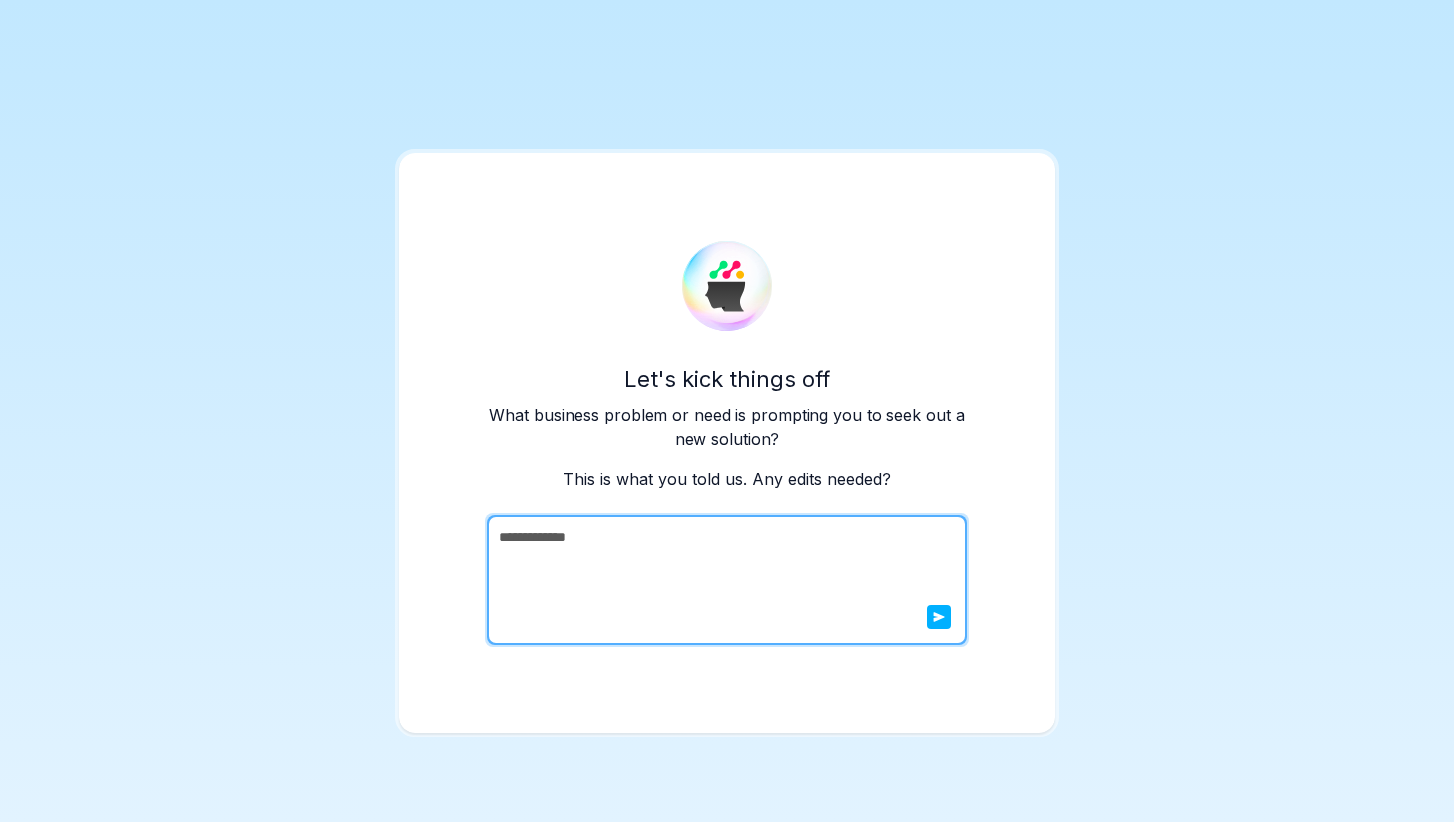 scroll, scrollTop: 0, scrollLeft: 0, axis: both 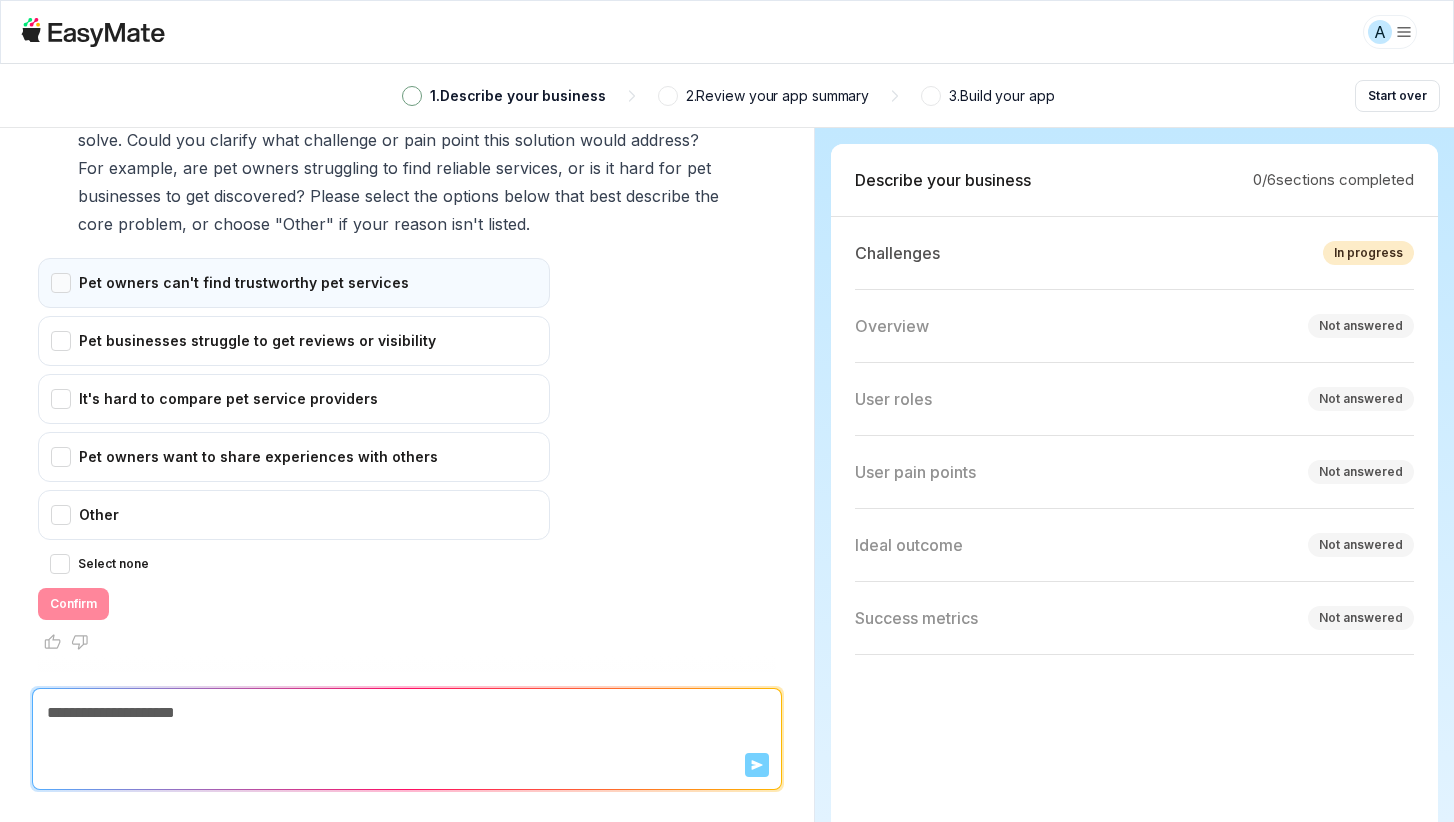 click on "Pet owners can't find trustworthy pet services" at bounding box center [294, 283] 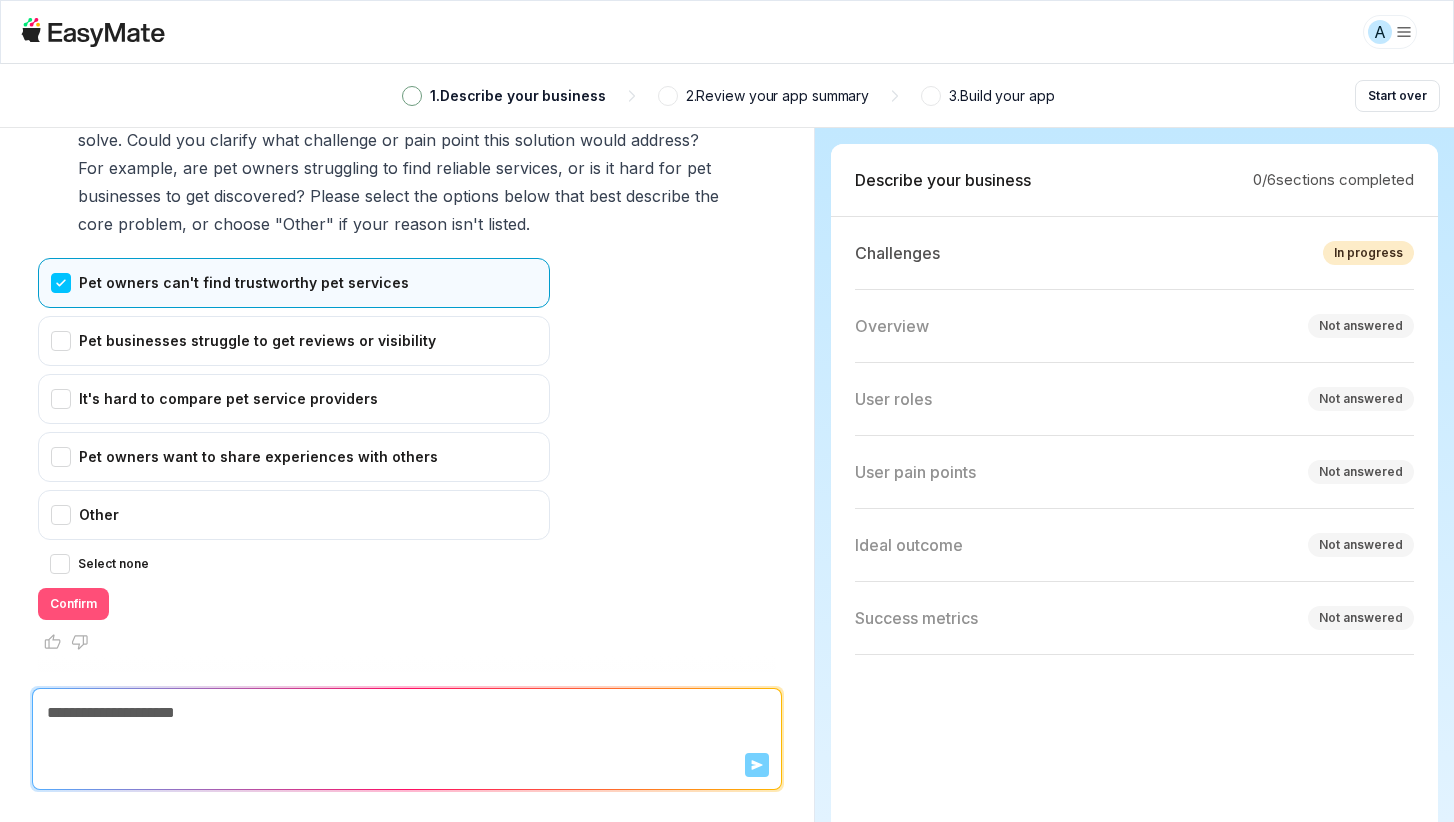 click on "Confirm" at bounding box center [73, 604] 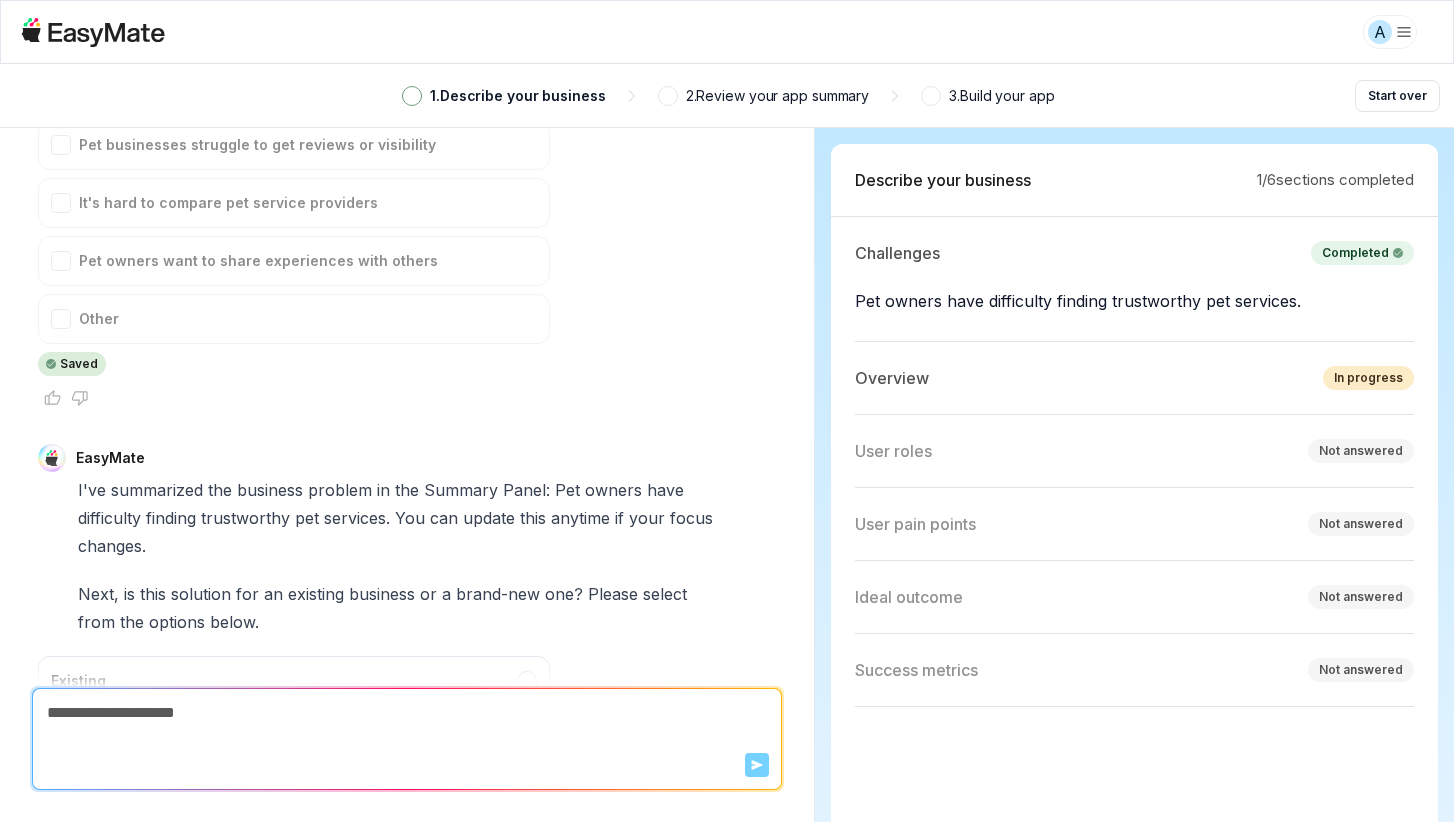 scroll, scrollTop: 658, scrollLeft: 0, axis: vertical 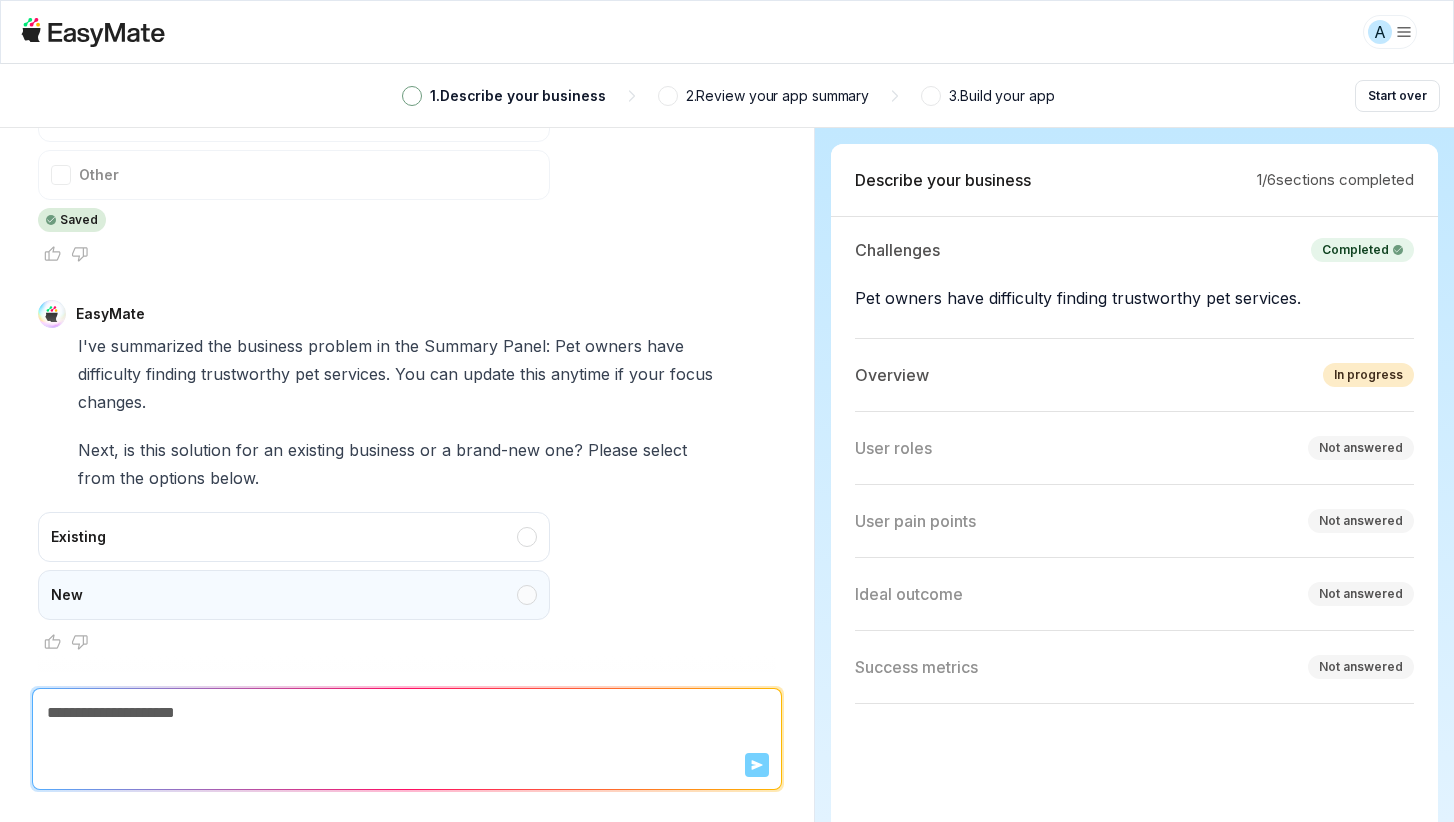 click on "New" at bounding box center [294, 595] 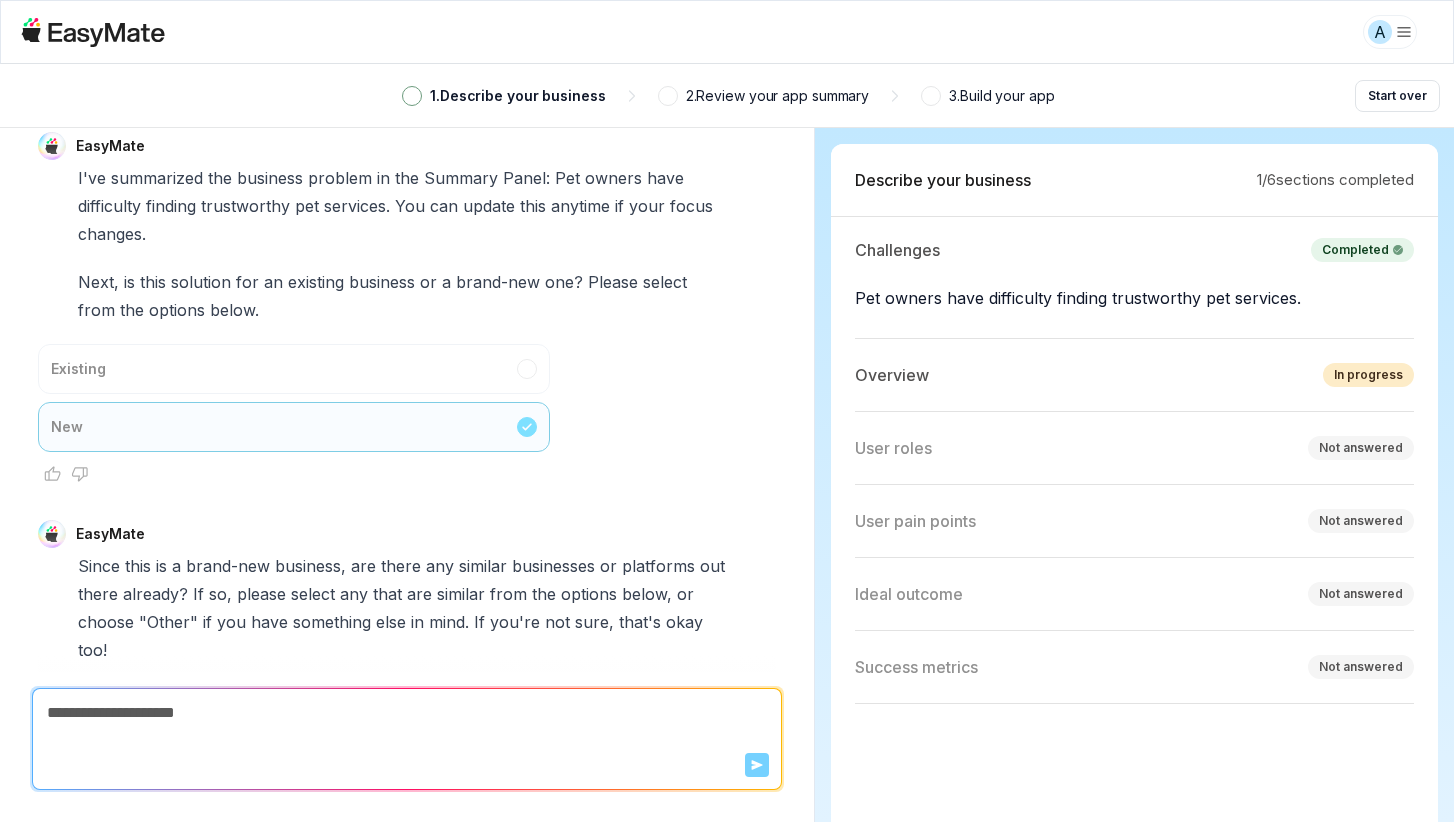 scroll, scrollTop: 1224, scrollLeft: 0, axis: vertical 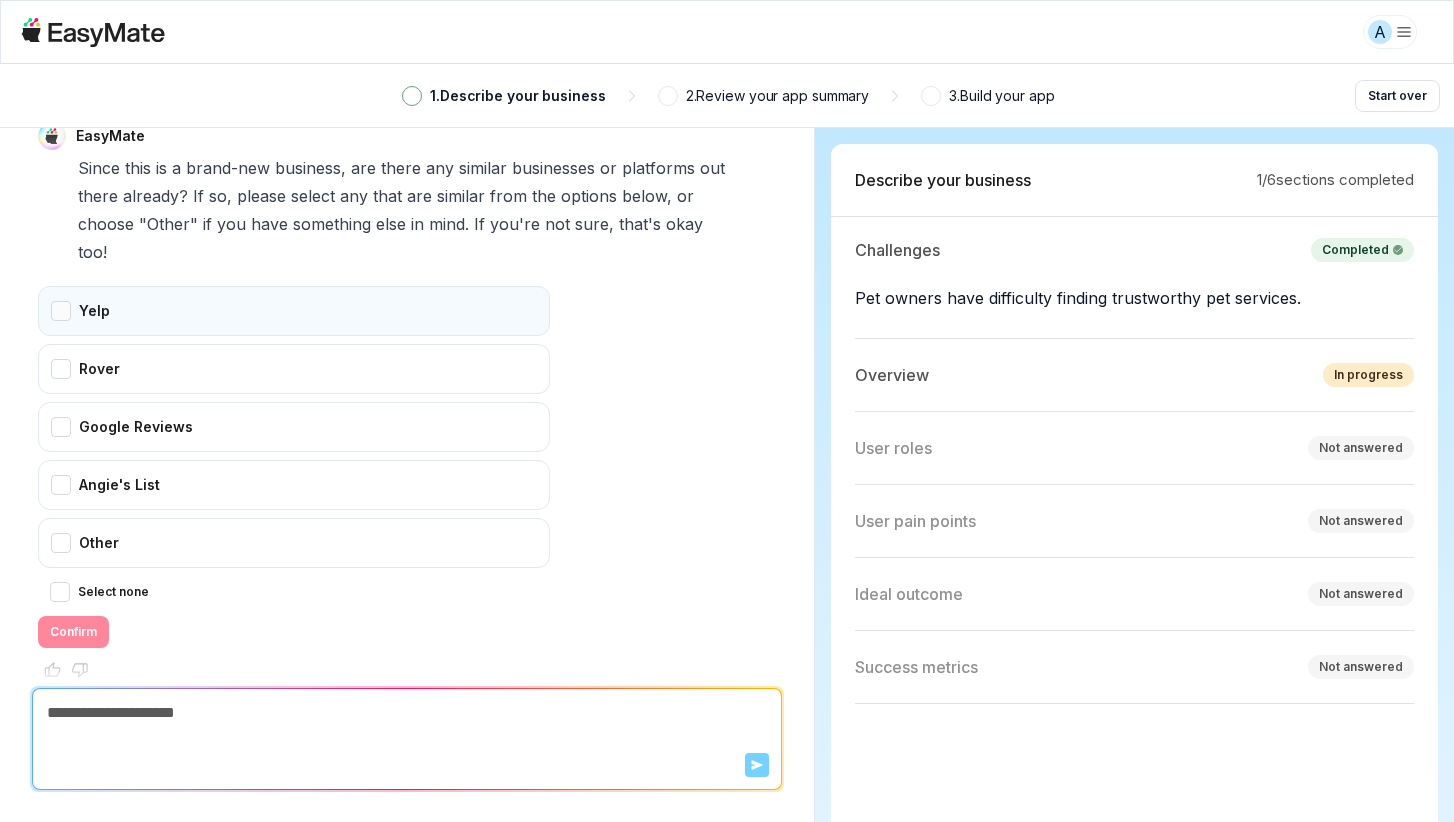 click on "Yelp" at bounding box center (294, 311) 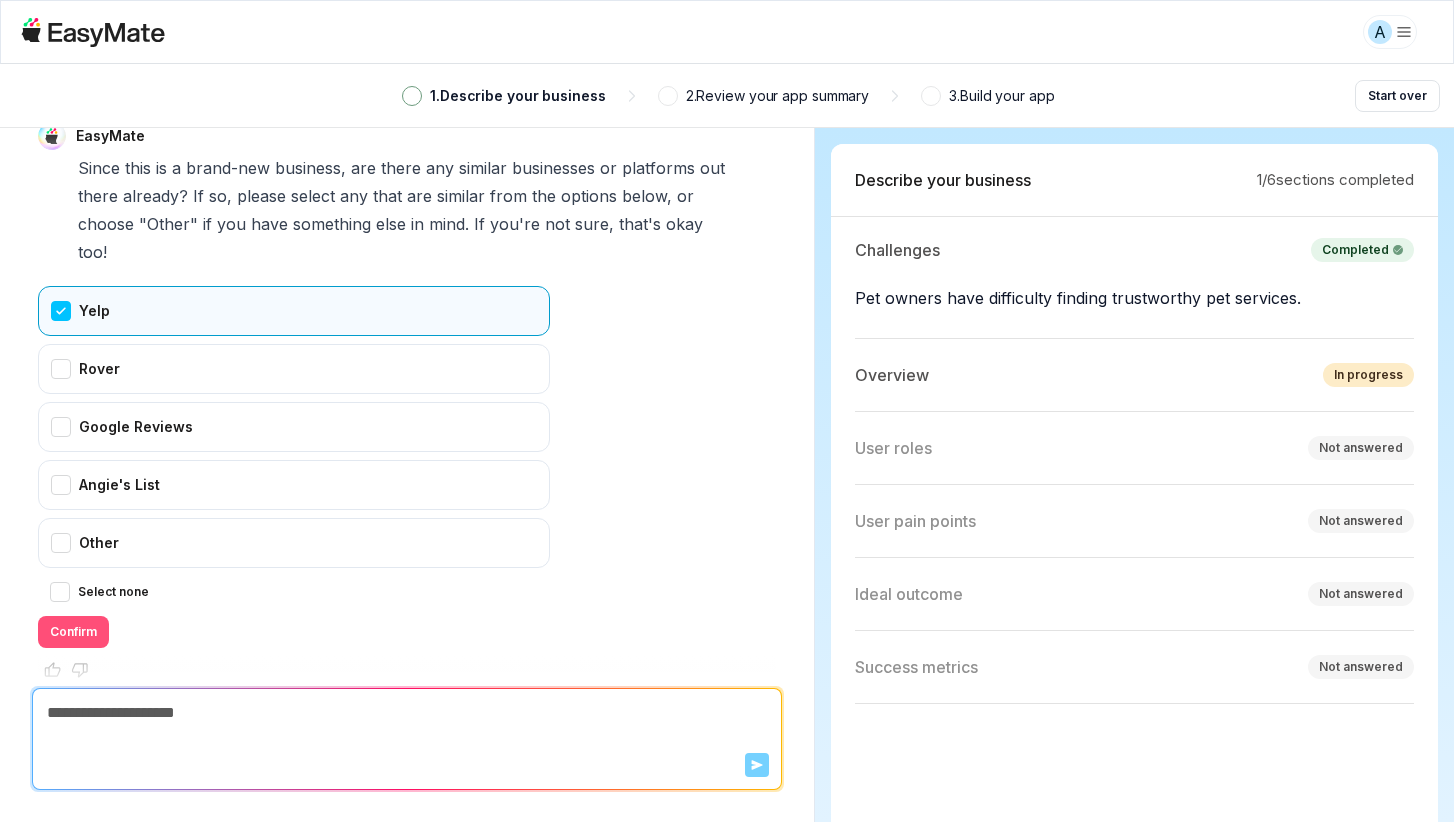click on "Confirm" at bounding box center (73, 632) 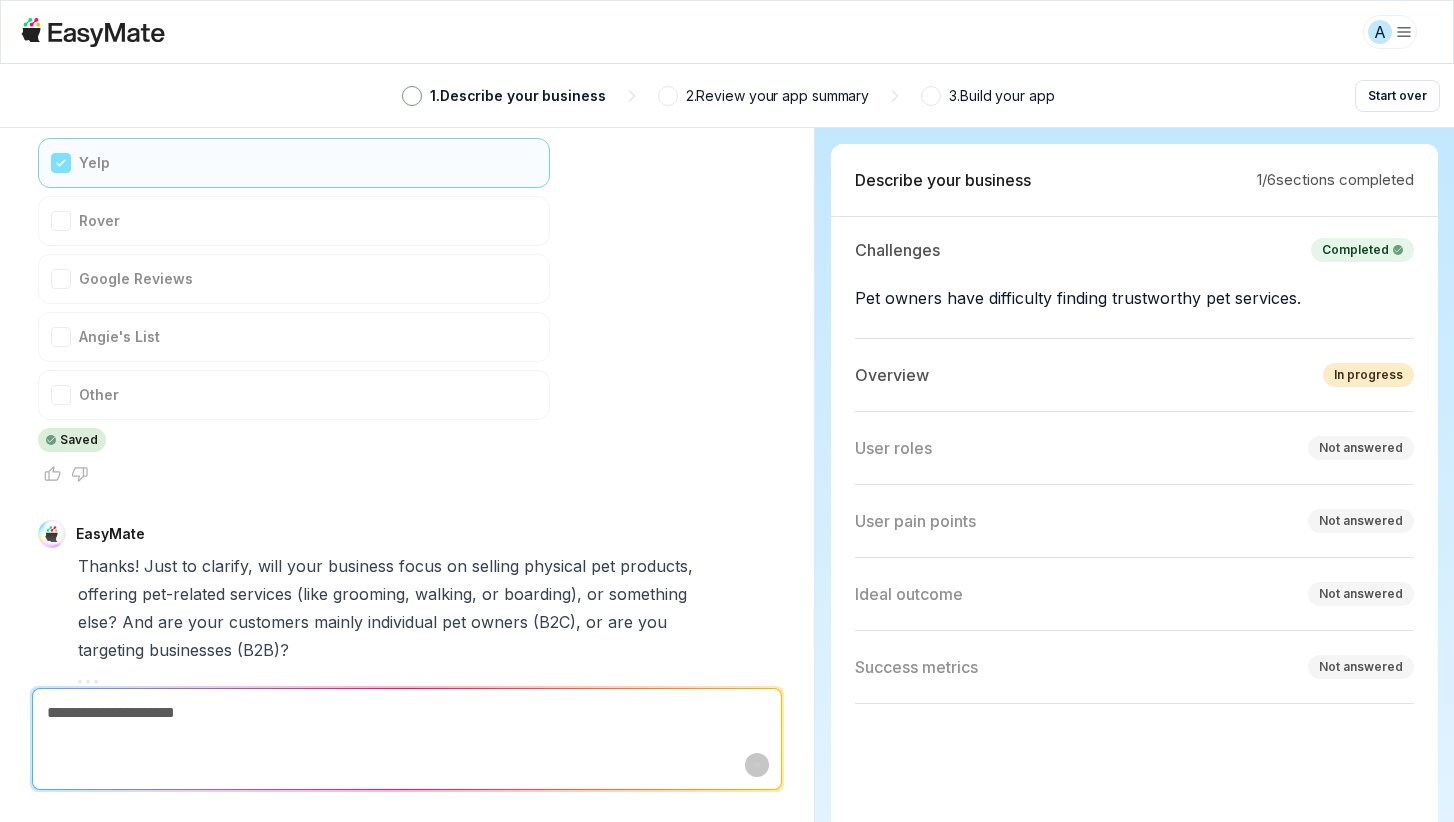 scroll, scrollTop: 1408, scrollLeft: 0, axis: vertical 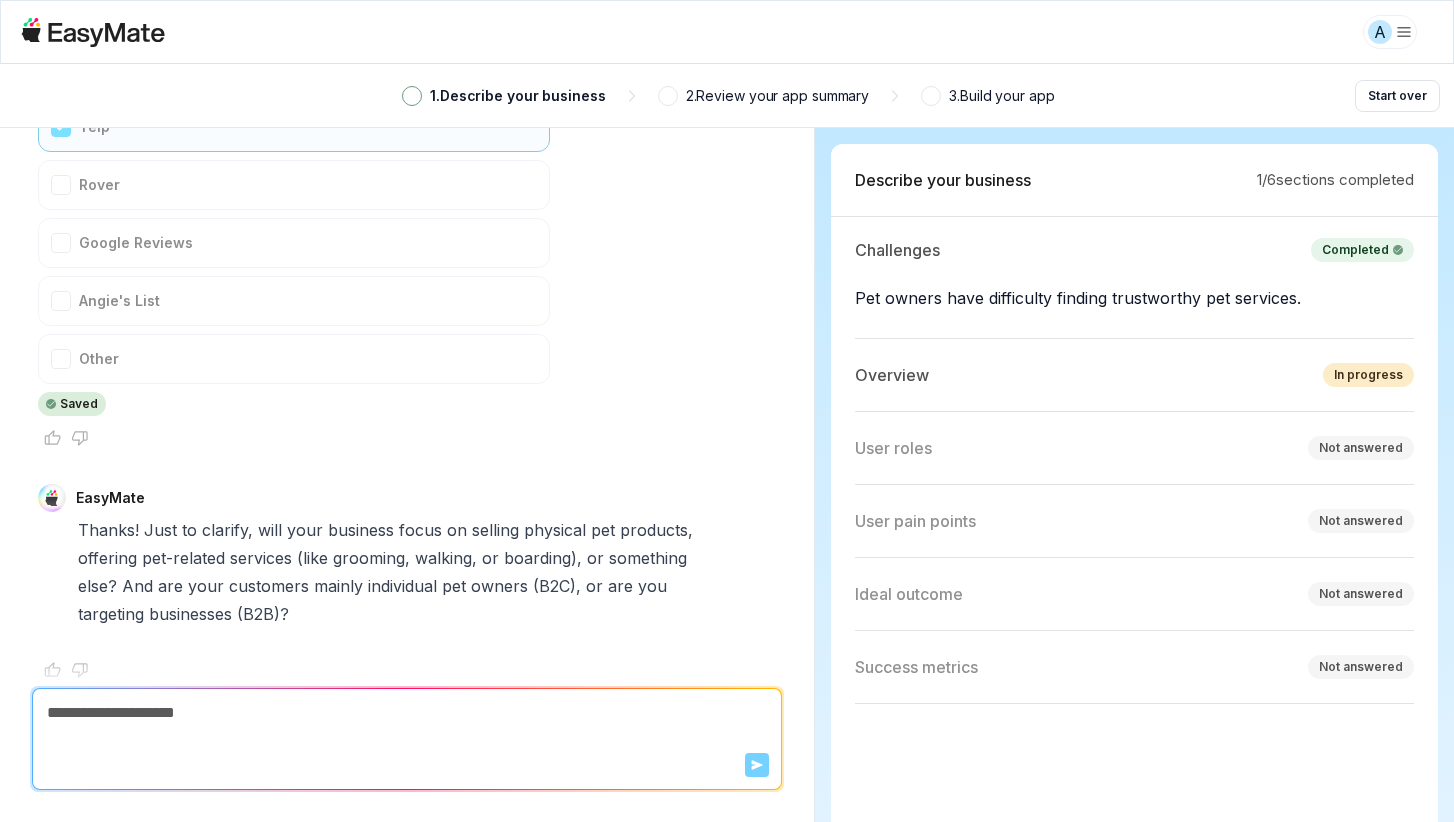 type on "*" 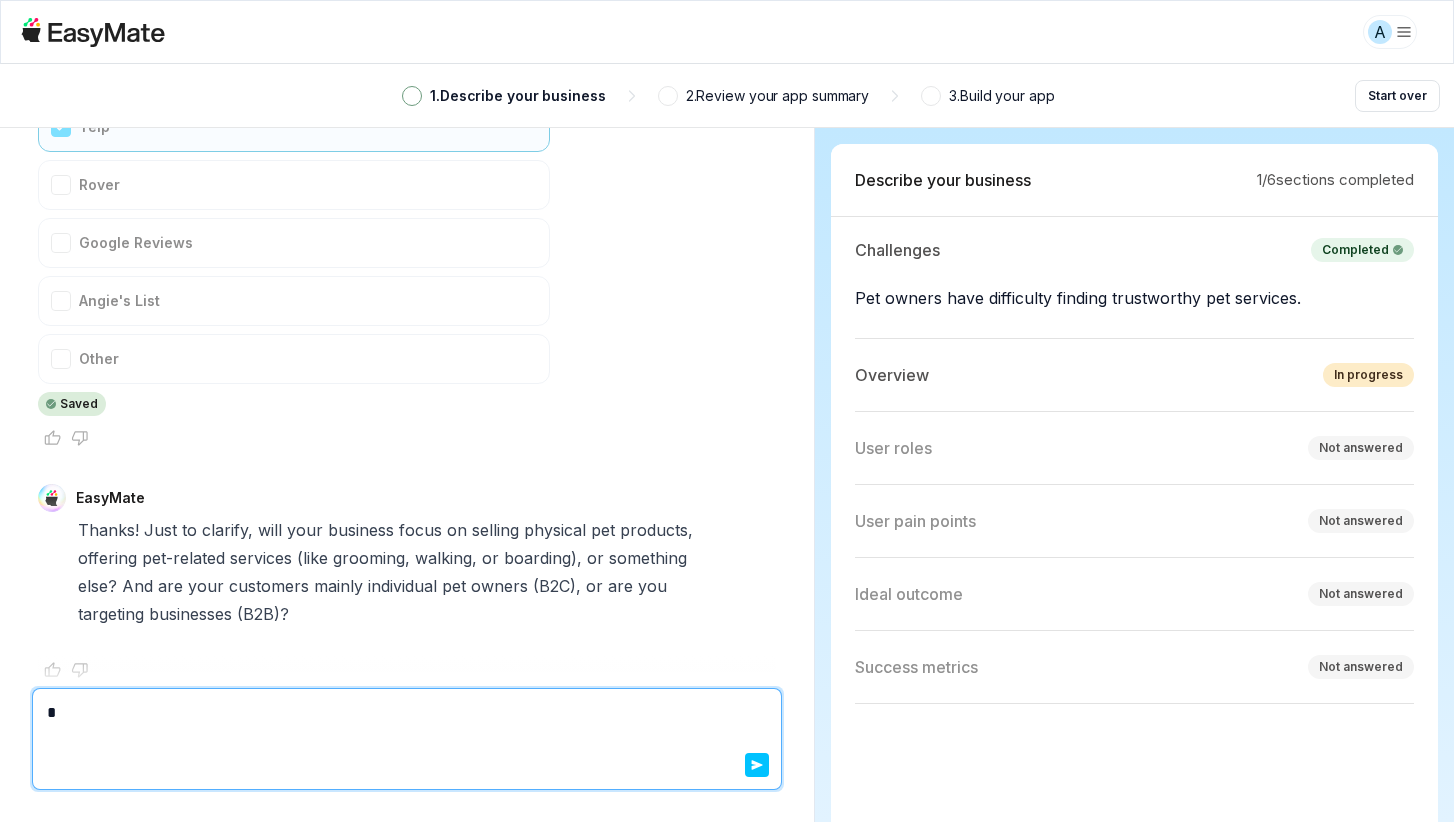 type on "*" 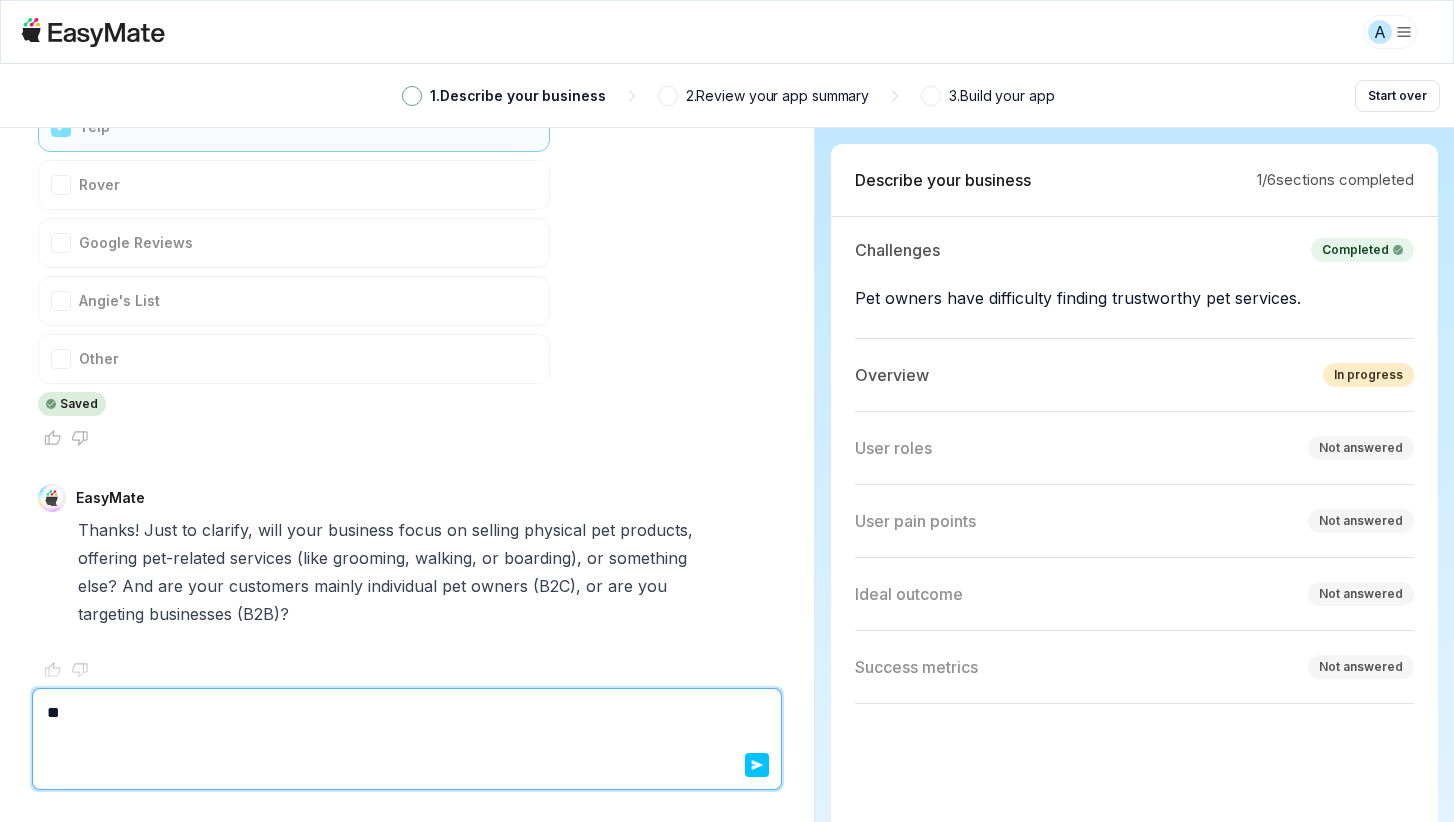 type on "*" 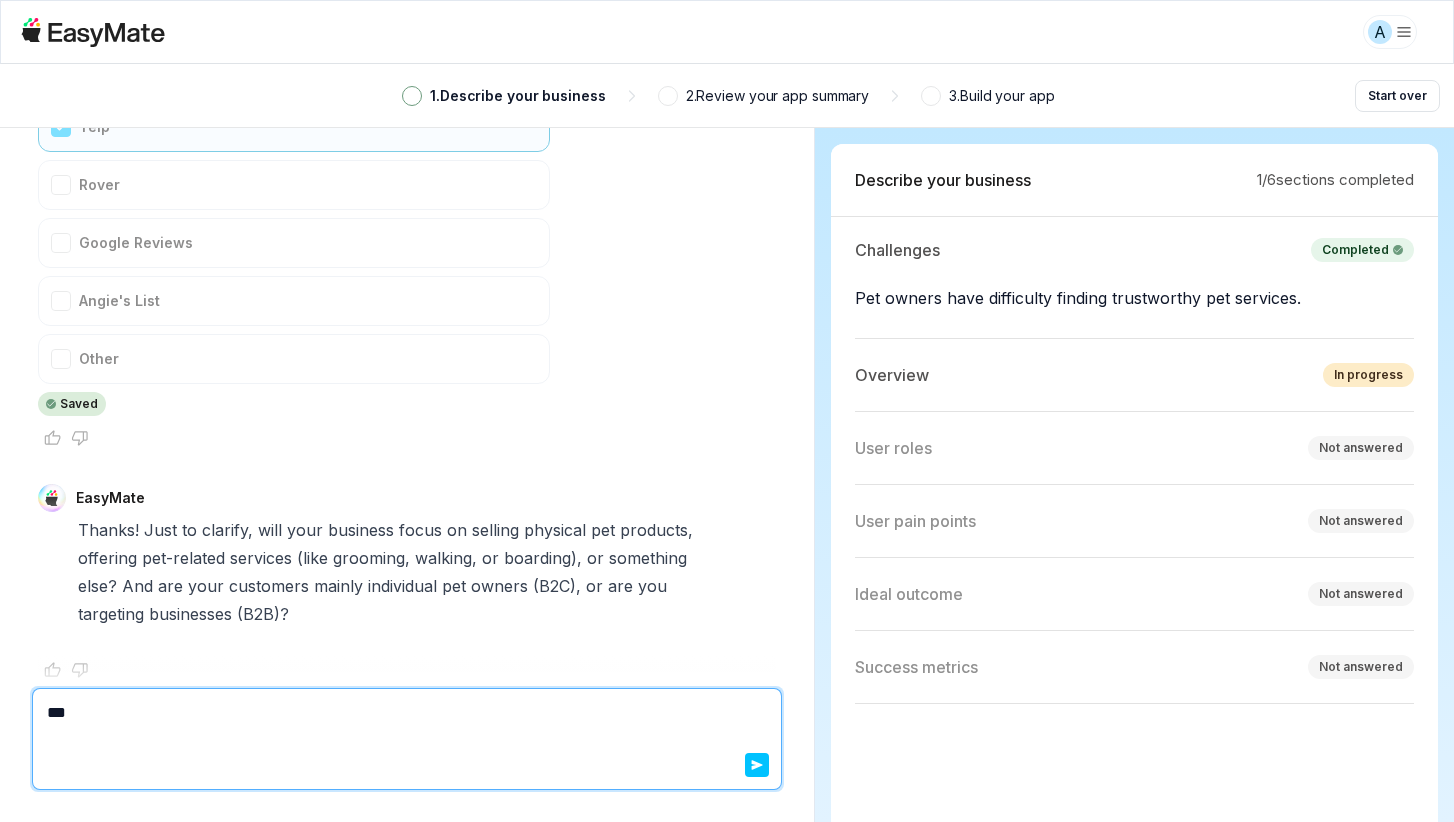 type on "*" 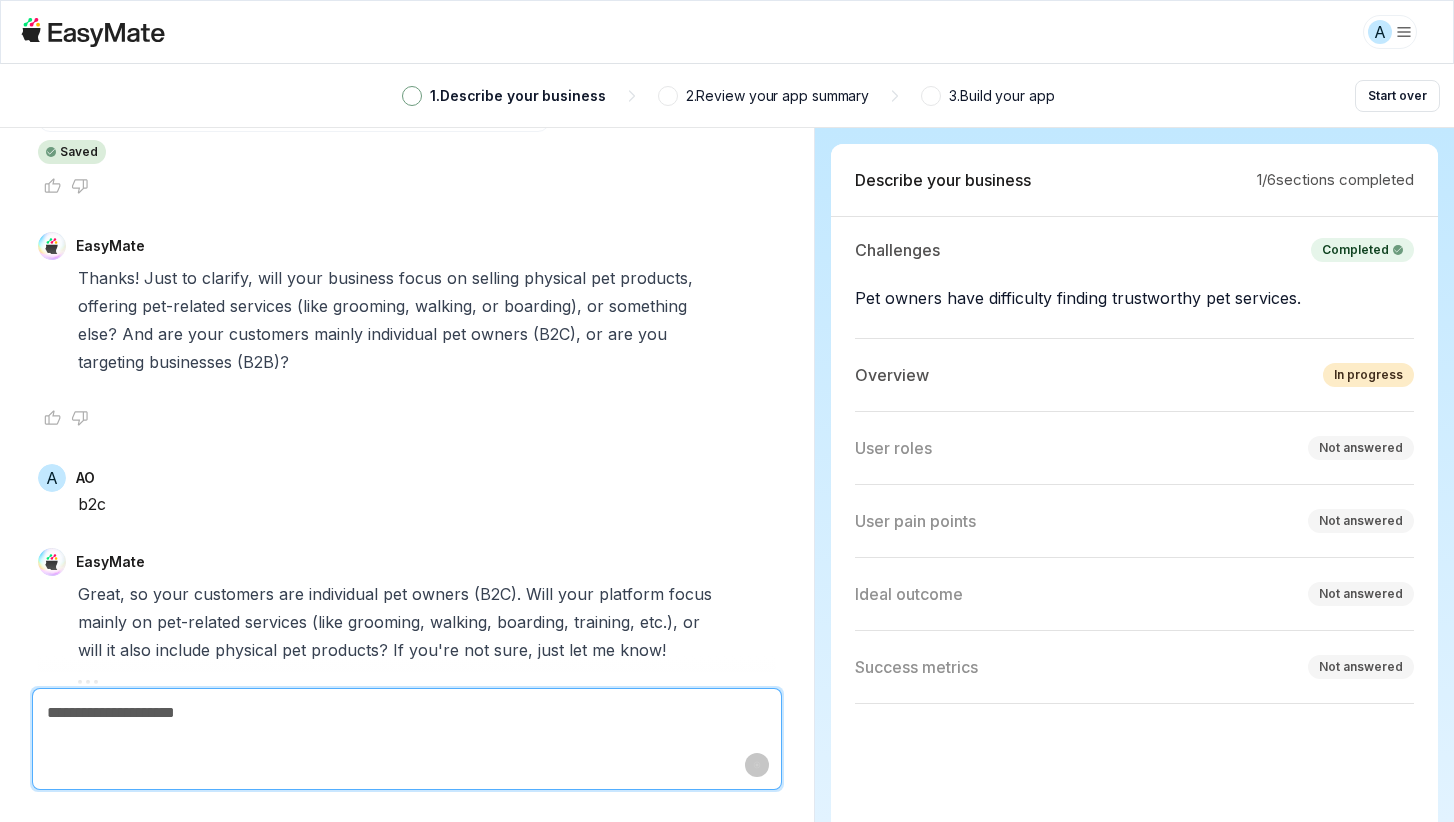 scroll, scrollTop: 1942, scrollLeft: 0, axis: vertical 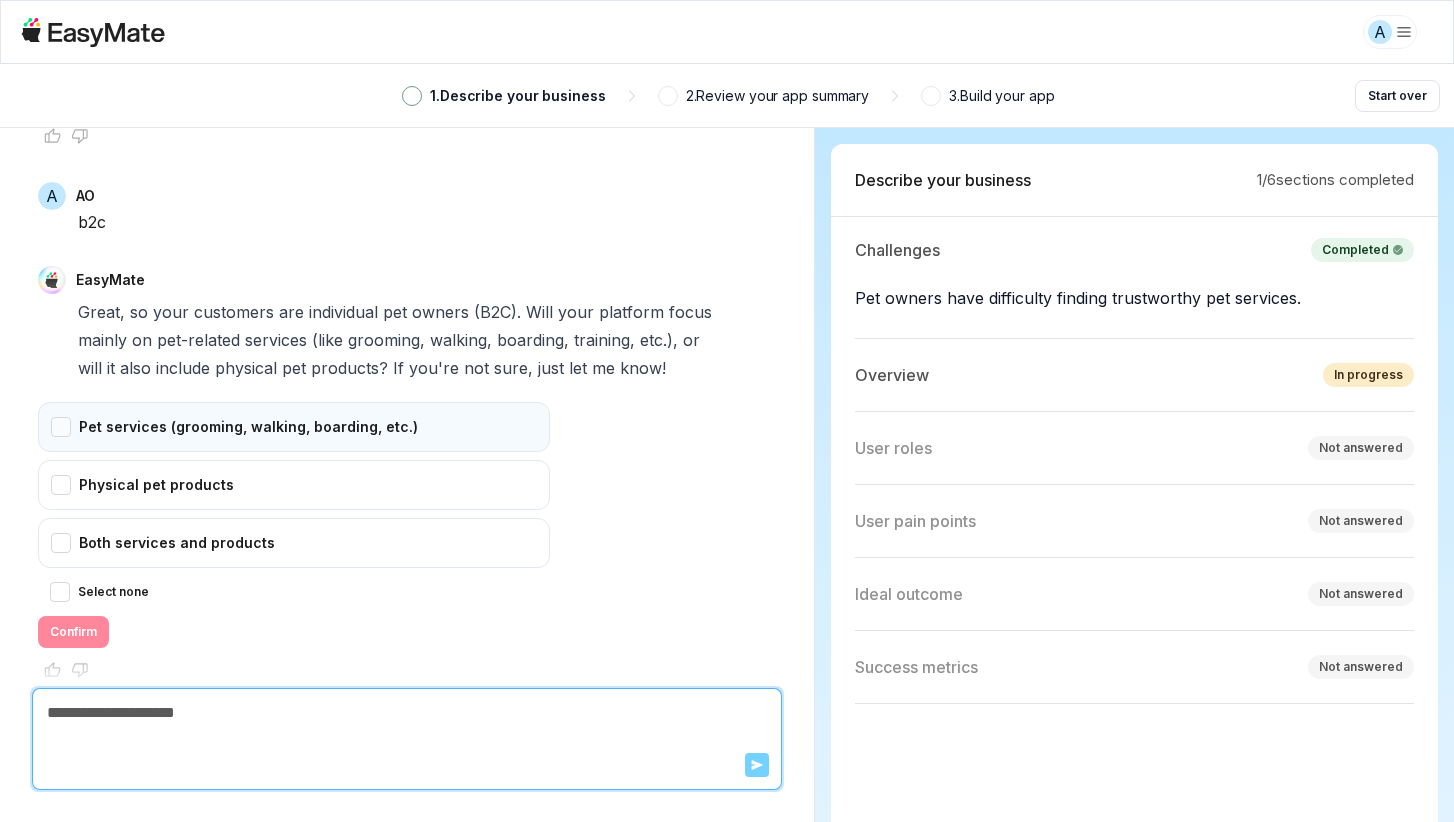 click on "Pet services (grooming, walking, boarding, etc.)" at bounding box center (294, 427) 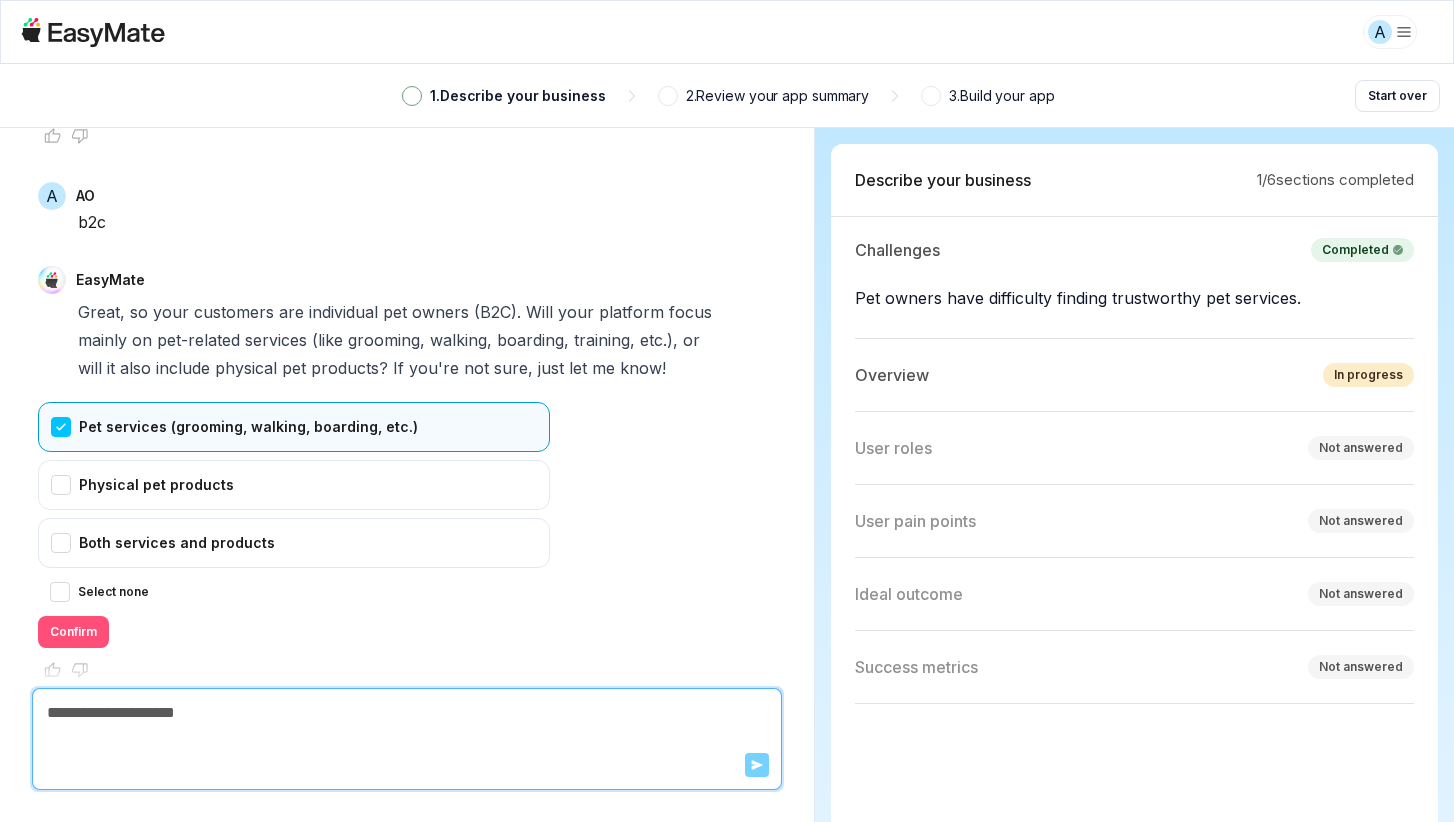click on "Confirm" at bounding box center (73, 632) 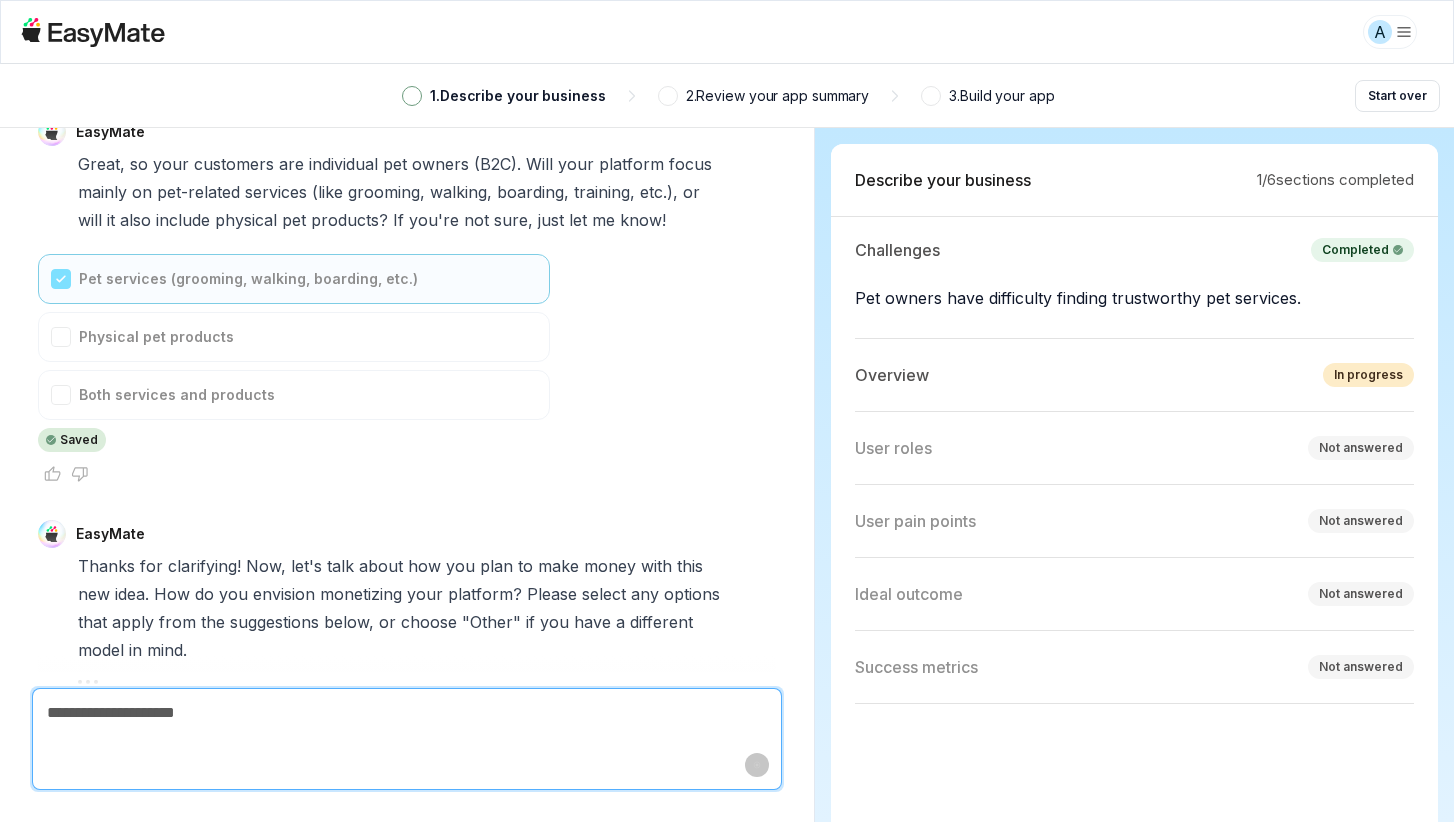scroll, scrollTop: 2488, scrollLeft: 0, axis: vertical 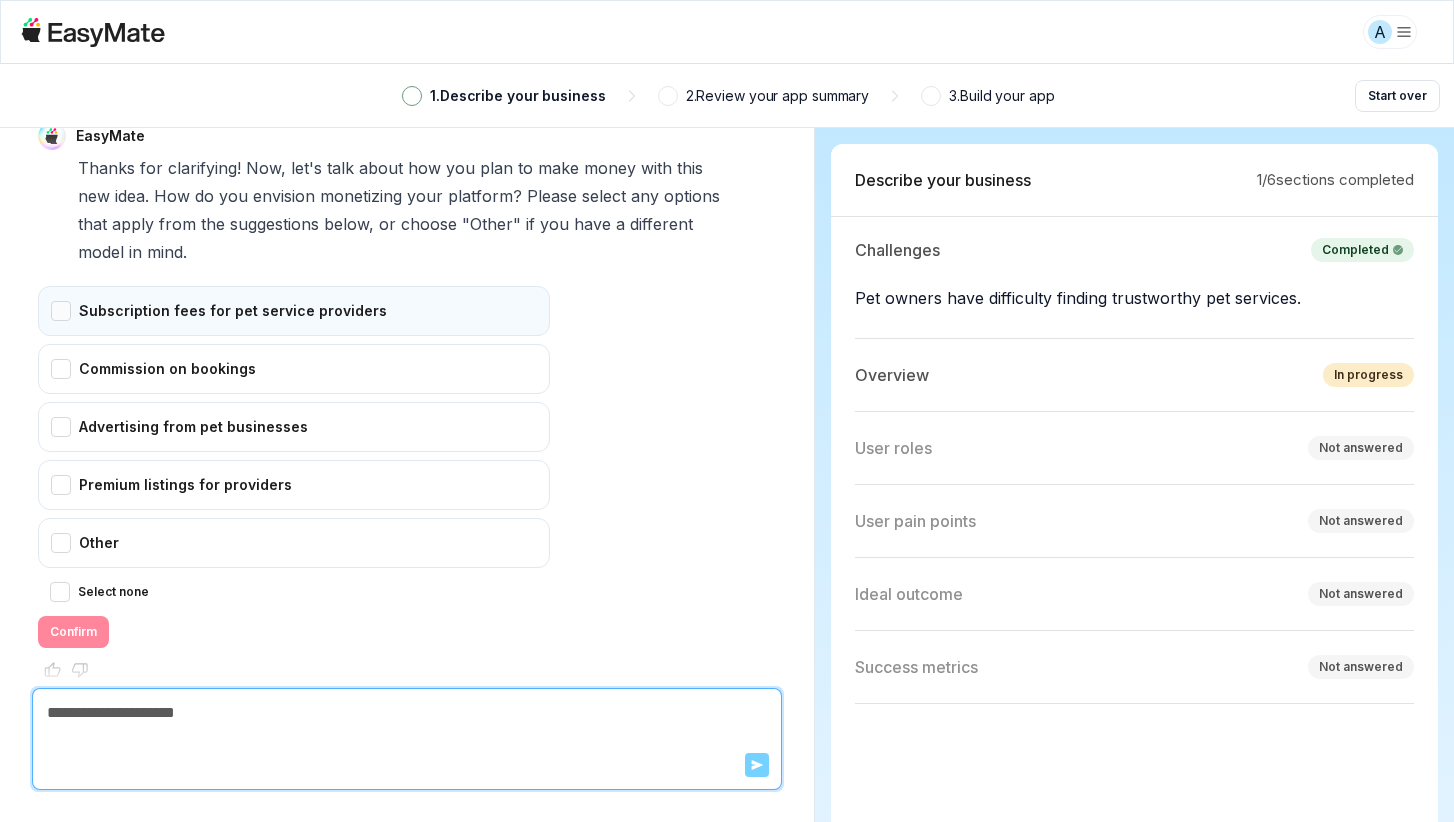 click on "Subscription fees for pet service providers" at bounding box center (294, 311) 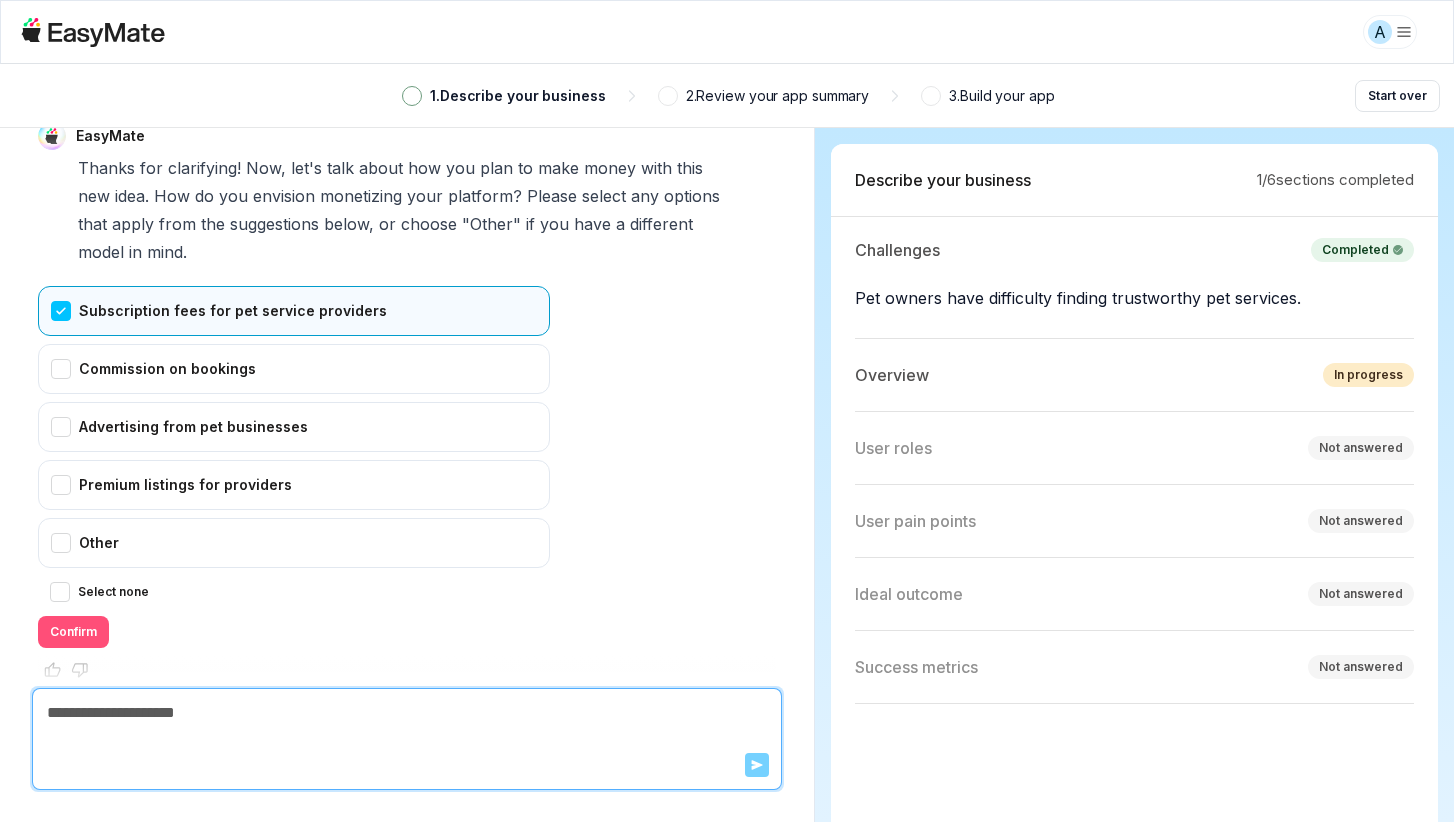 click on "Confirm" at bounding box center [73, 632] 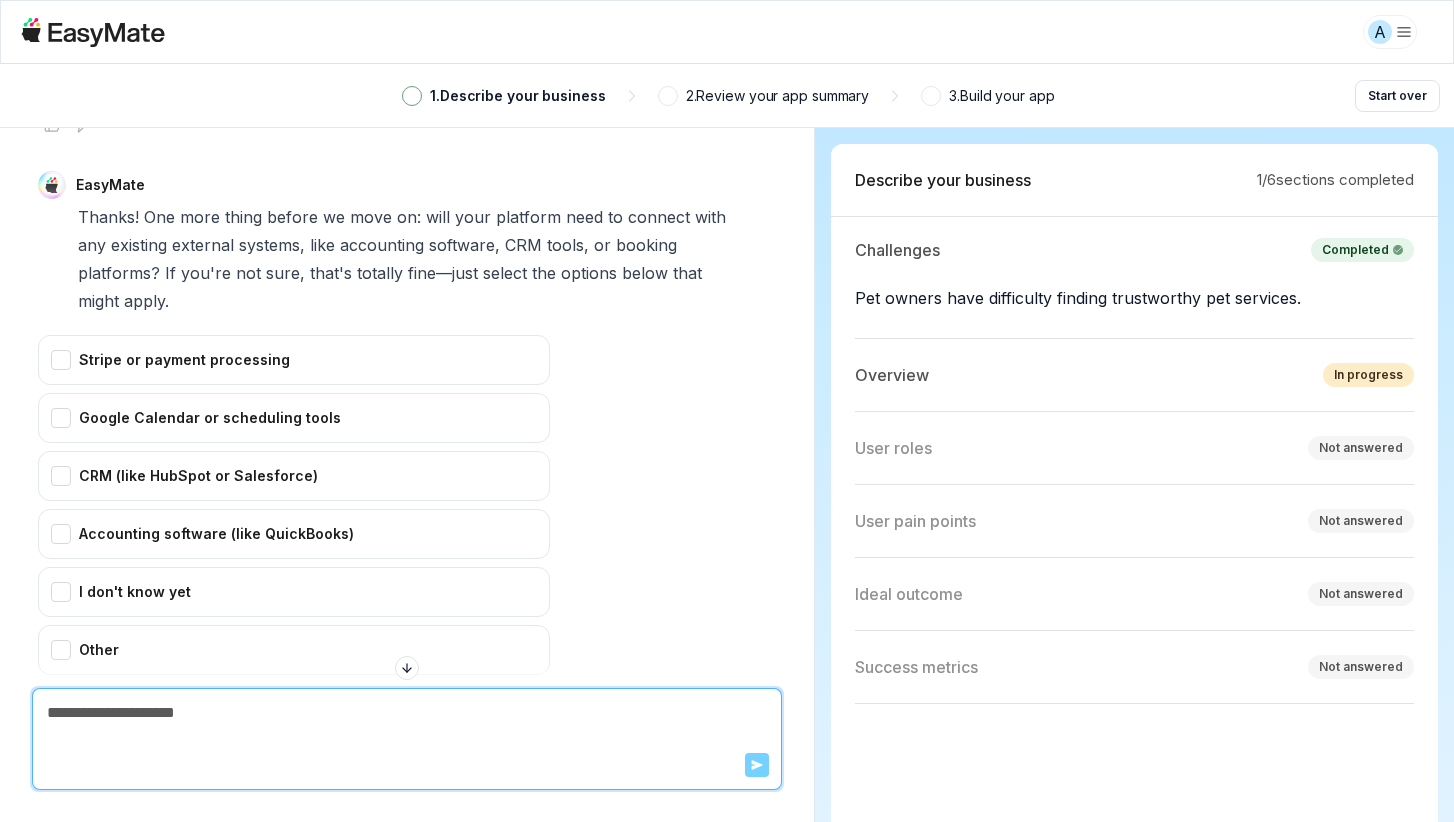 scroll, scrollTop: 2983, scrollLeft: 0, axis: vertical 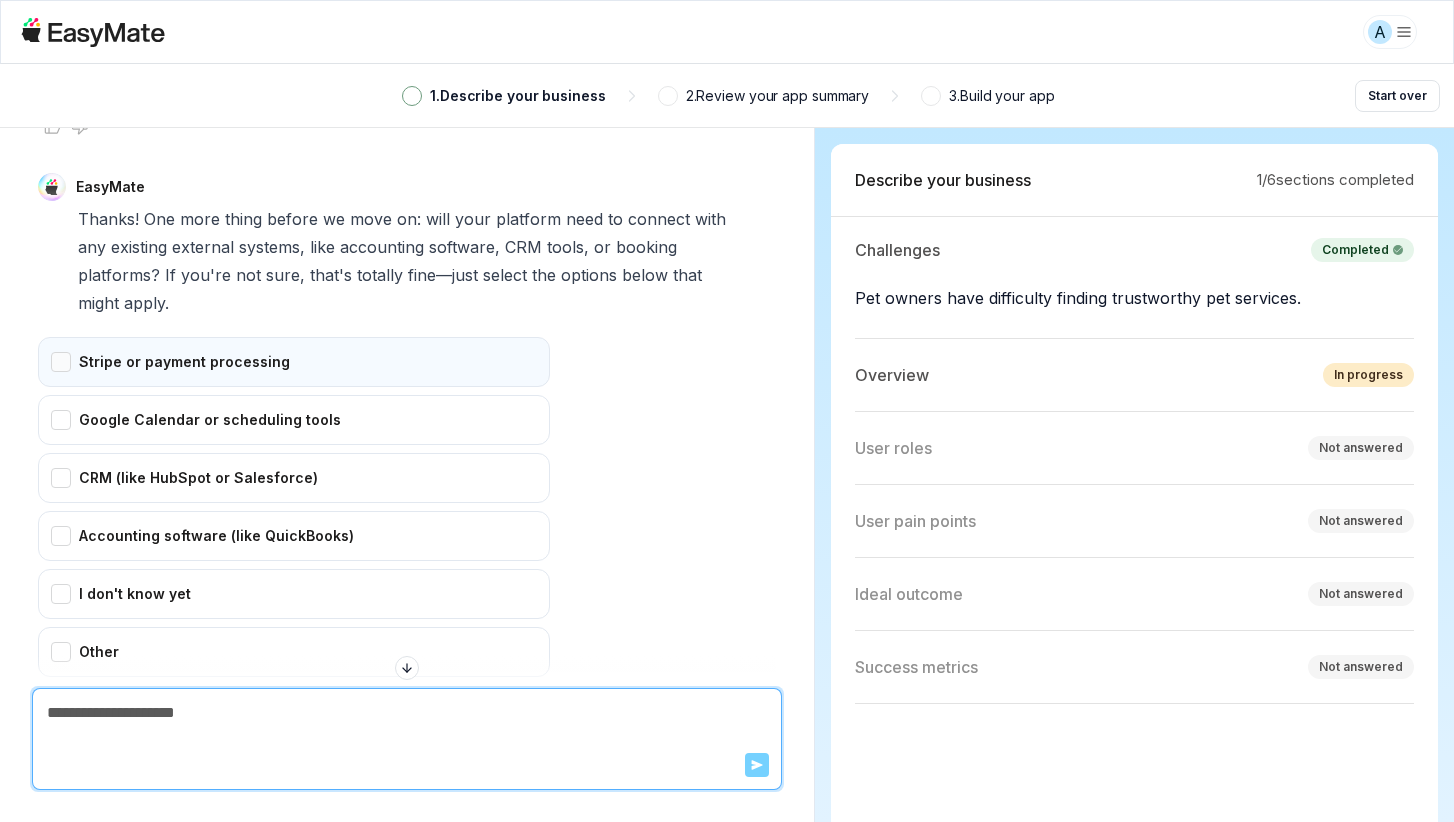click on "Stripe or payment processing" at bounding box center (294, 362) 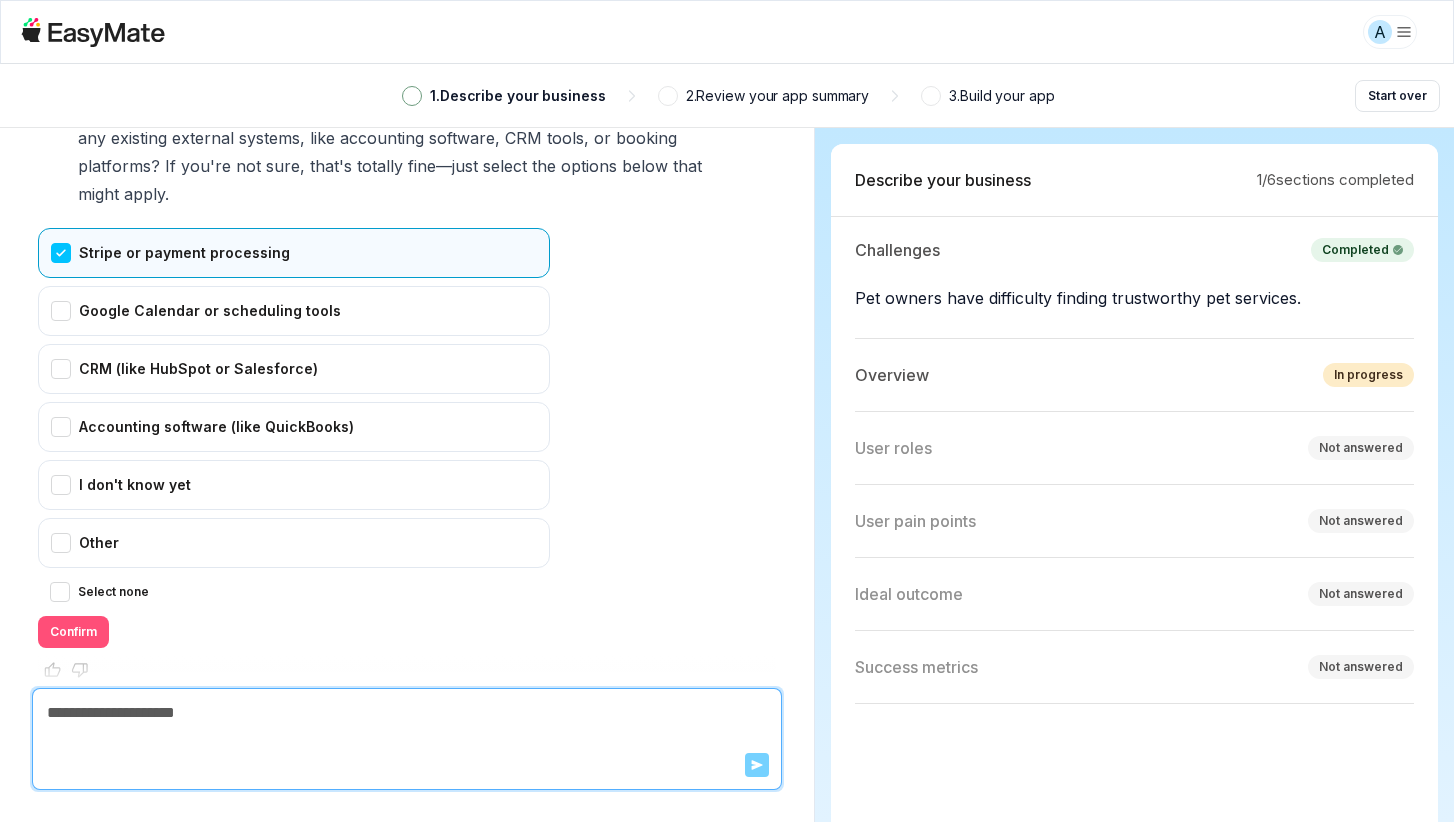click on "Confirm" at bounding box center (73, 632) 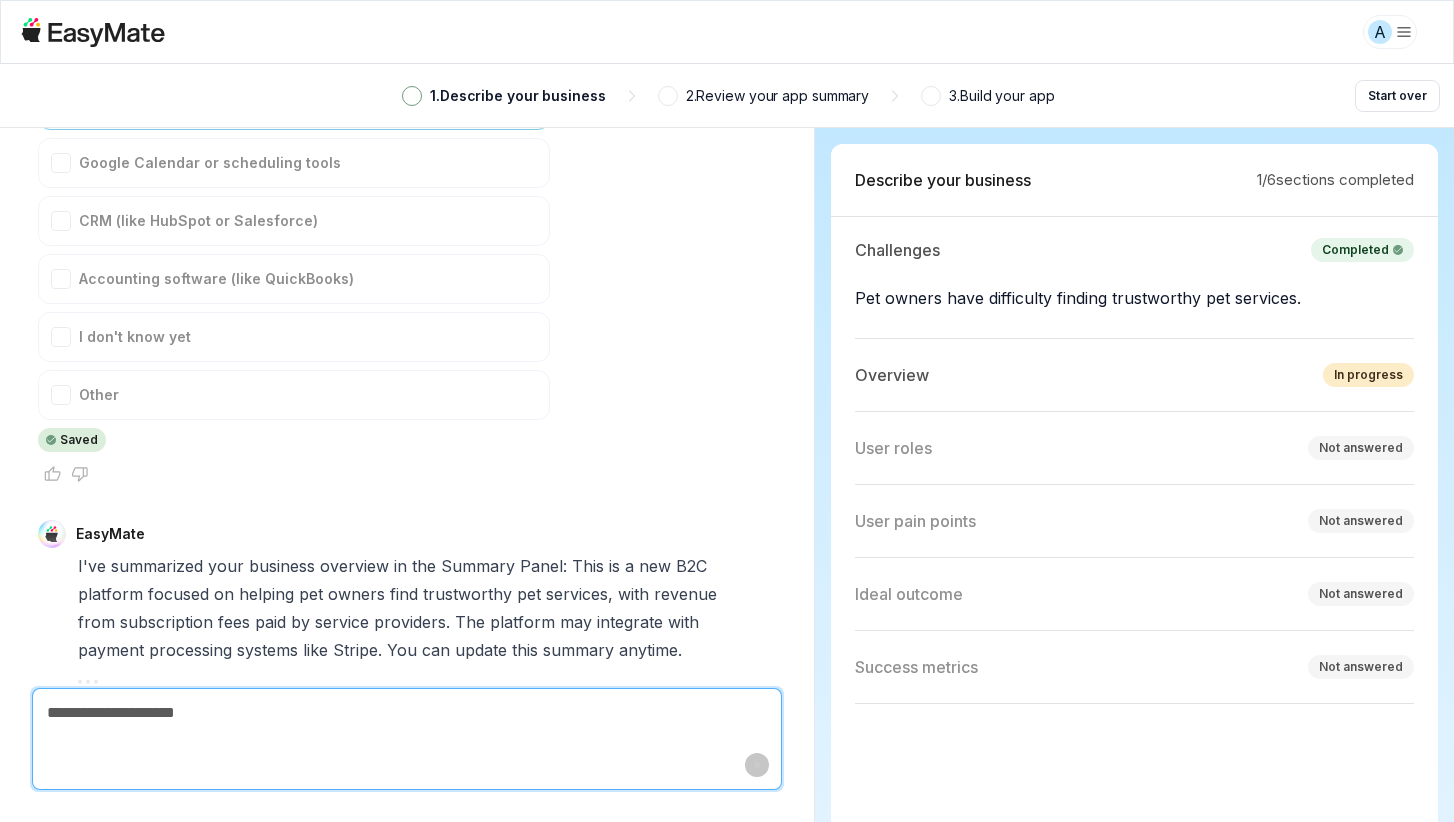 scroll, scrollTop: 3288, scrollLeft: 0, axis: vertical 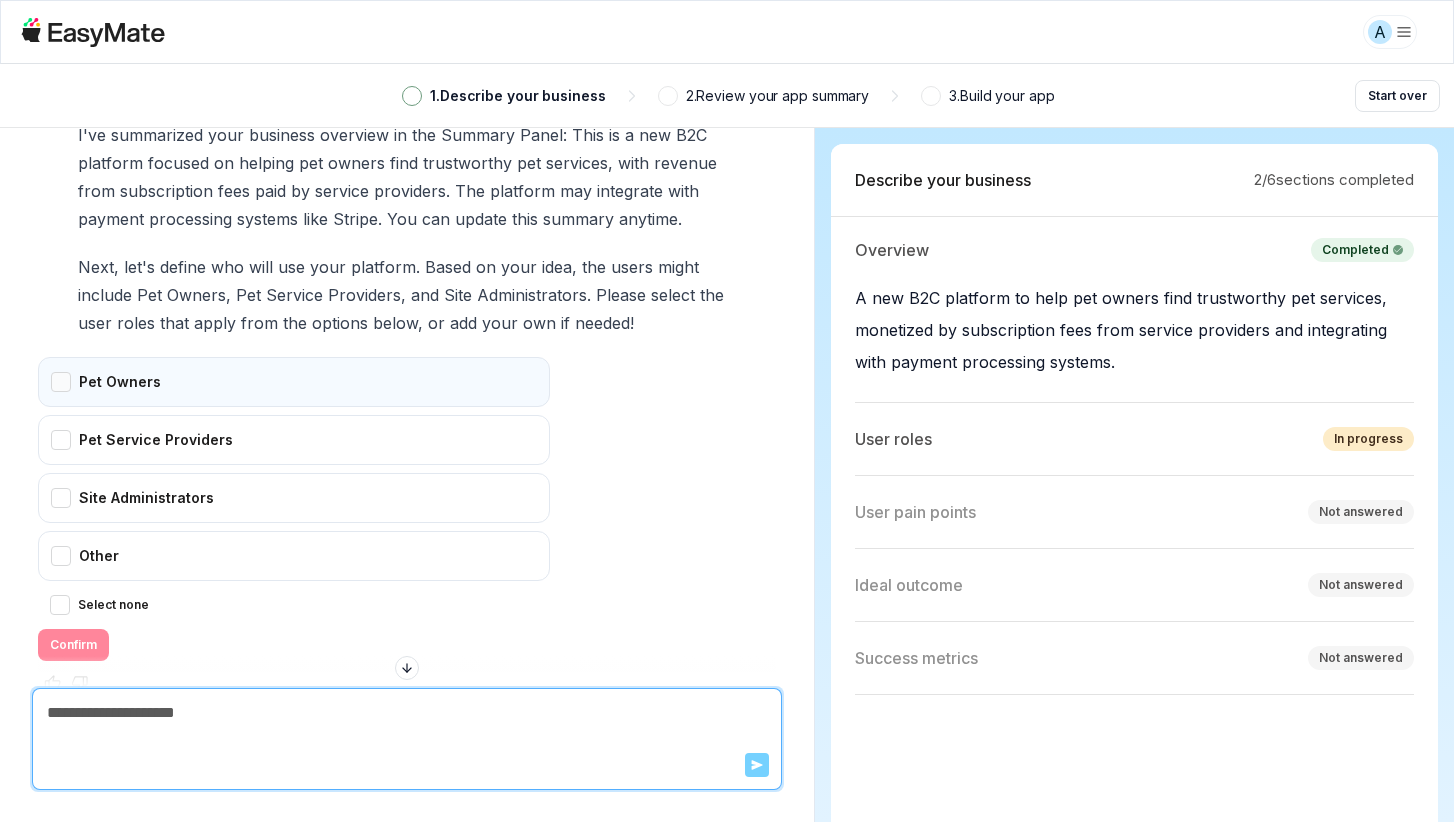 click on "Pet Owners" at bounding box center [294, 382] 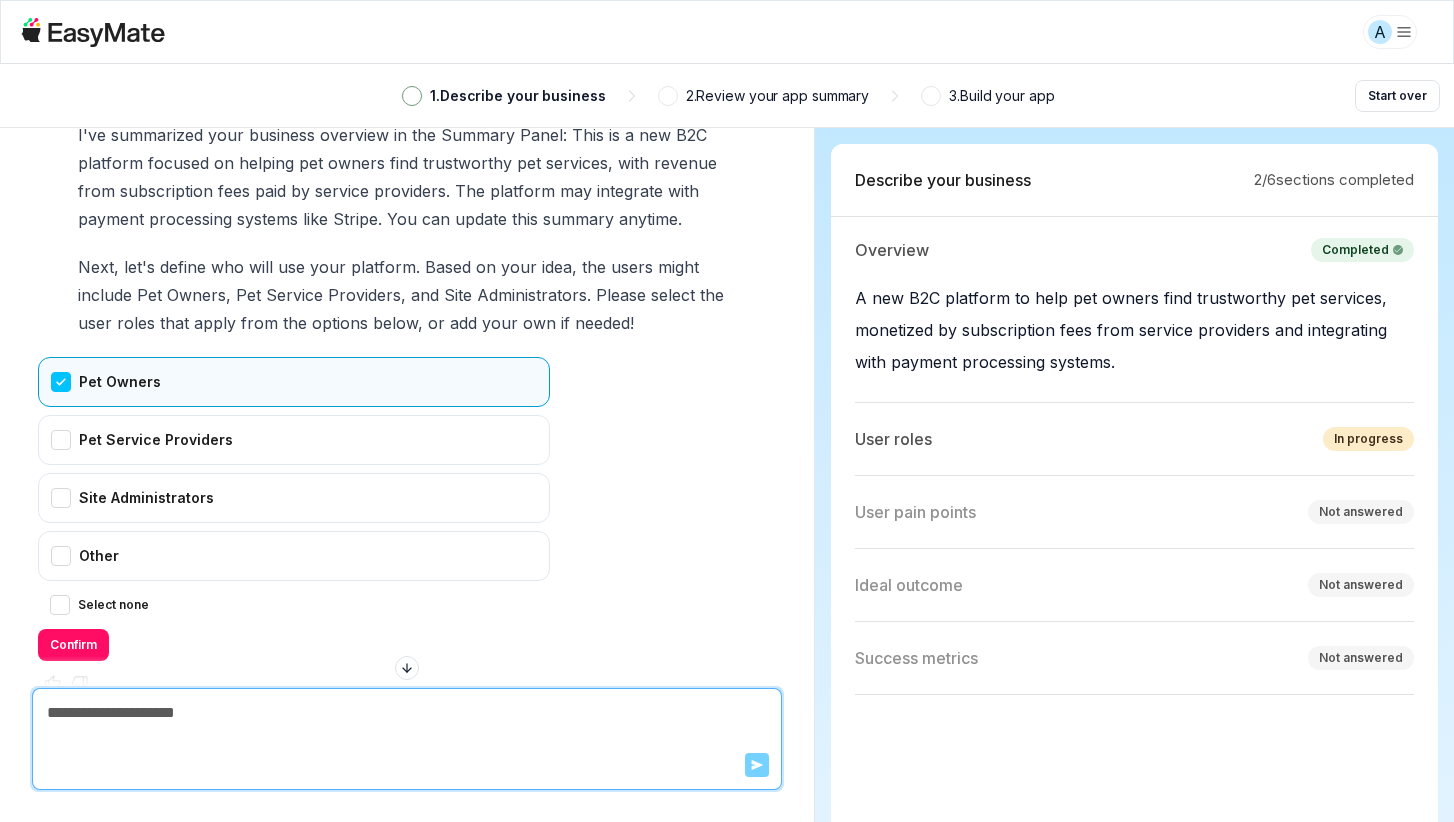 click on "Pet Owners Pet Service Providers Site Administrators Other Select none Confirm" at bounding box center [294, 509] 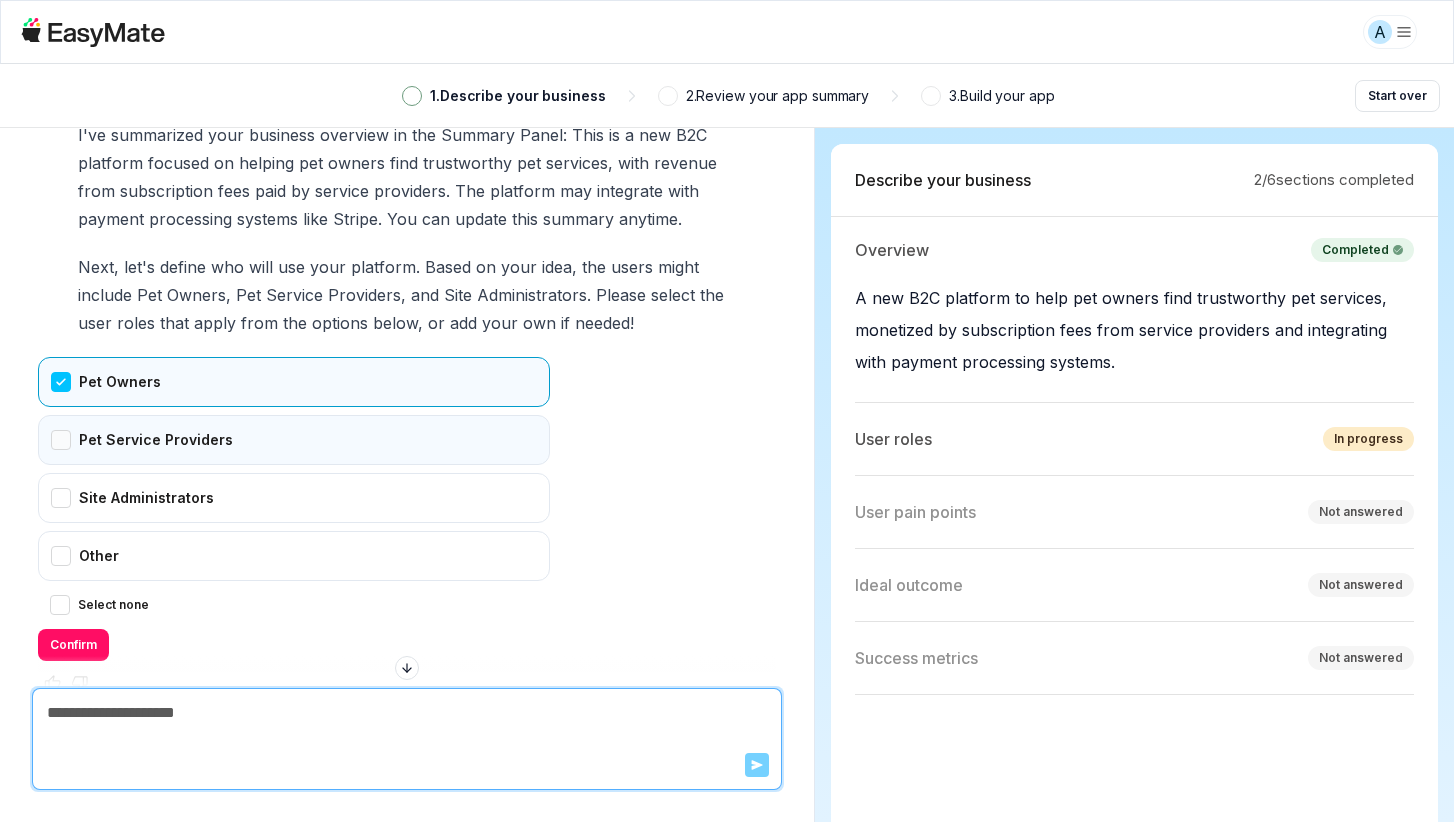 click on "Pet Service Providers" at bounding box center (294, 440) 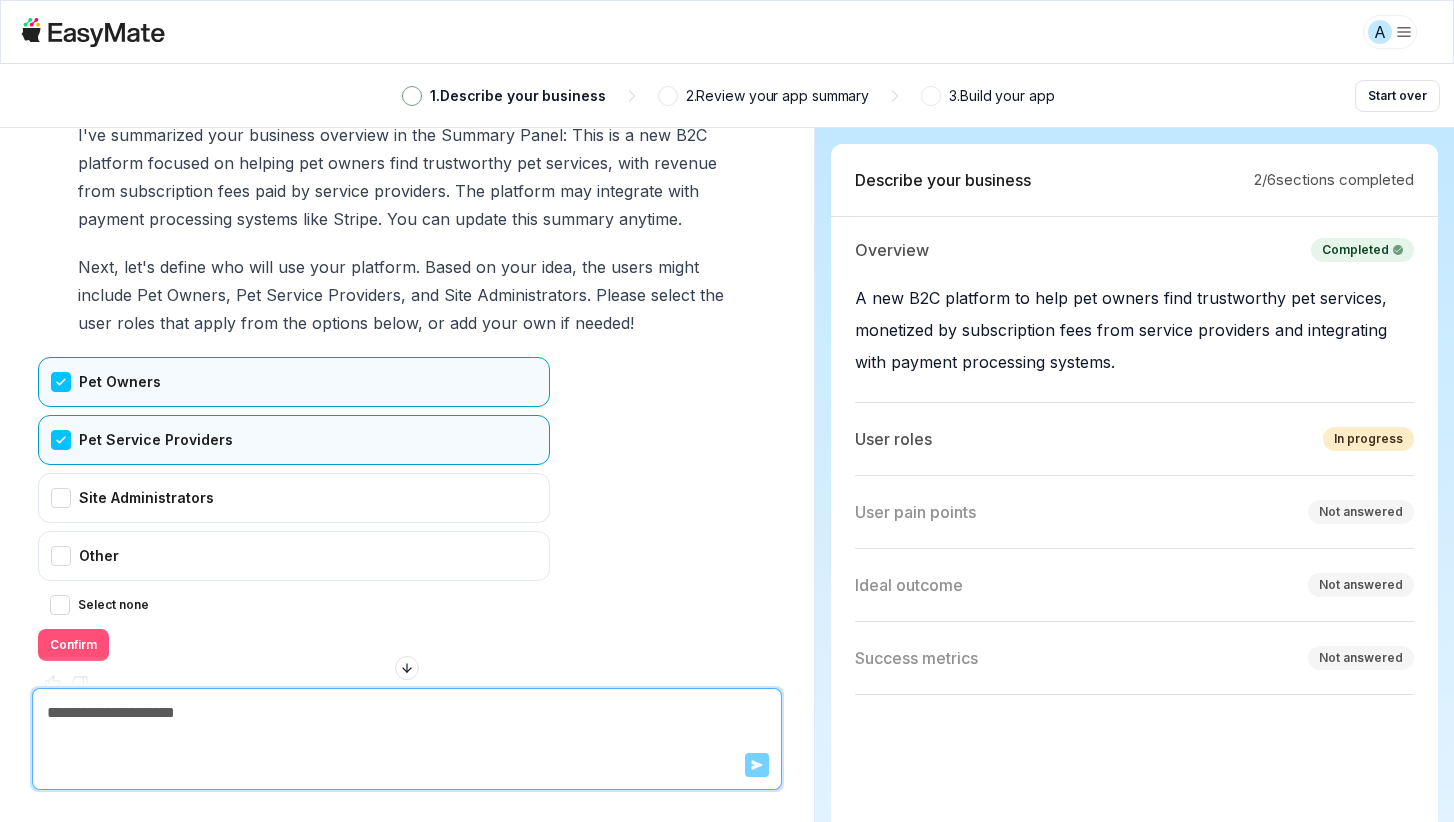 click on "Confirm" at bounding box center (73, 645) 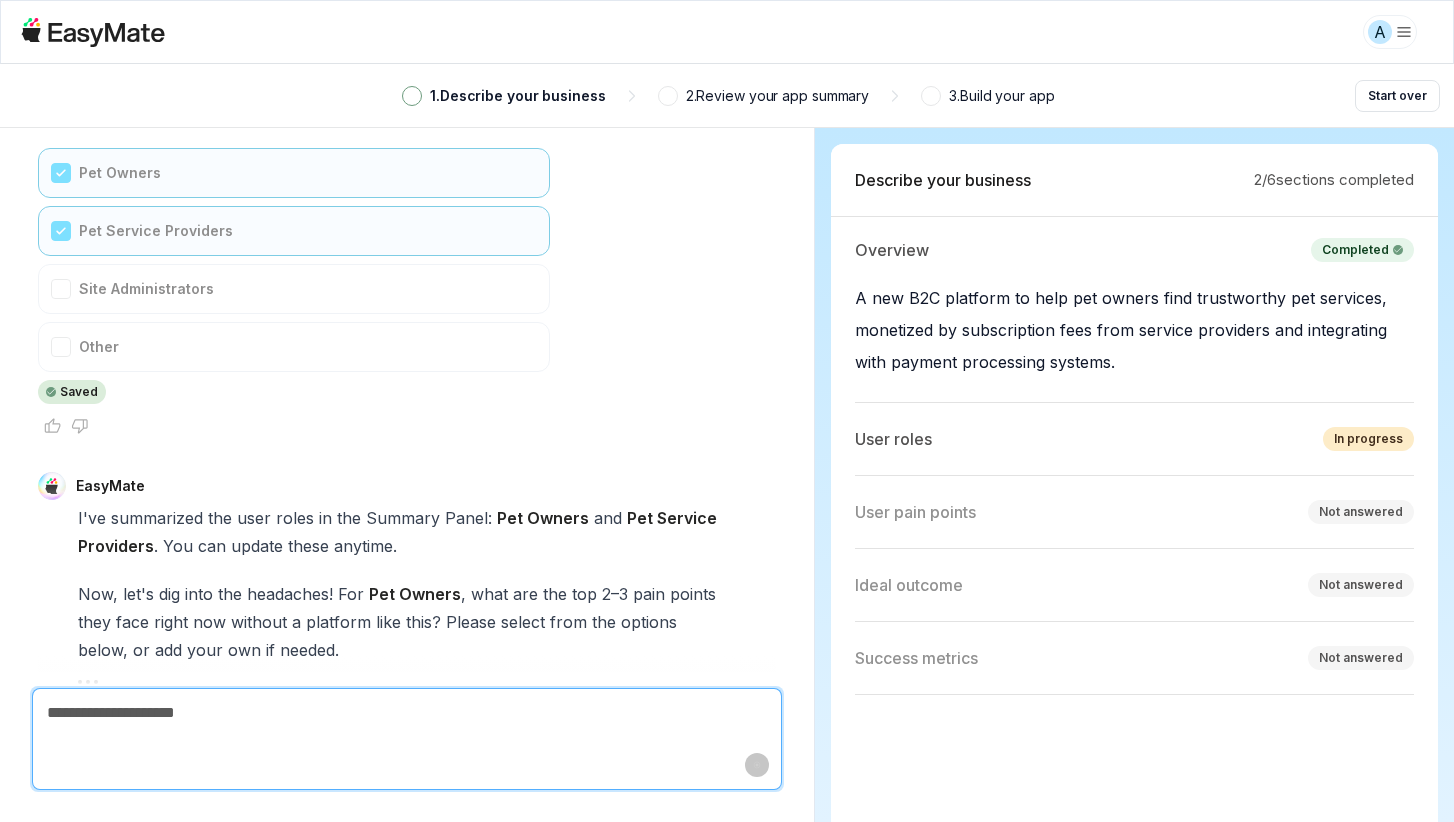 scroll, scrollTop: 4278, scrollLeft: 0, axis: vertical 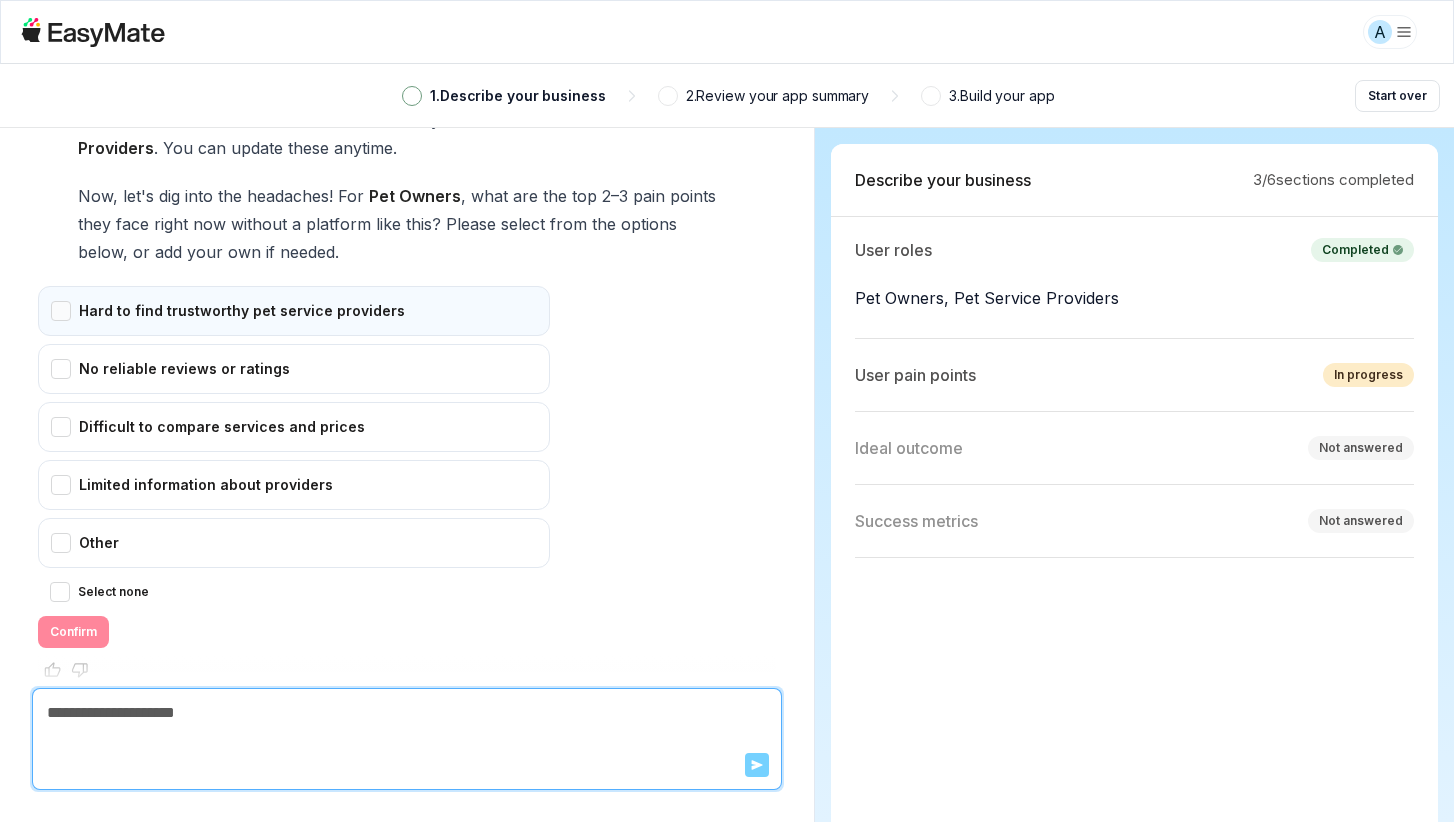 click on "Hard to find trustworthy pet service providers" at bounding box center [294, 311] 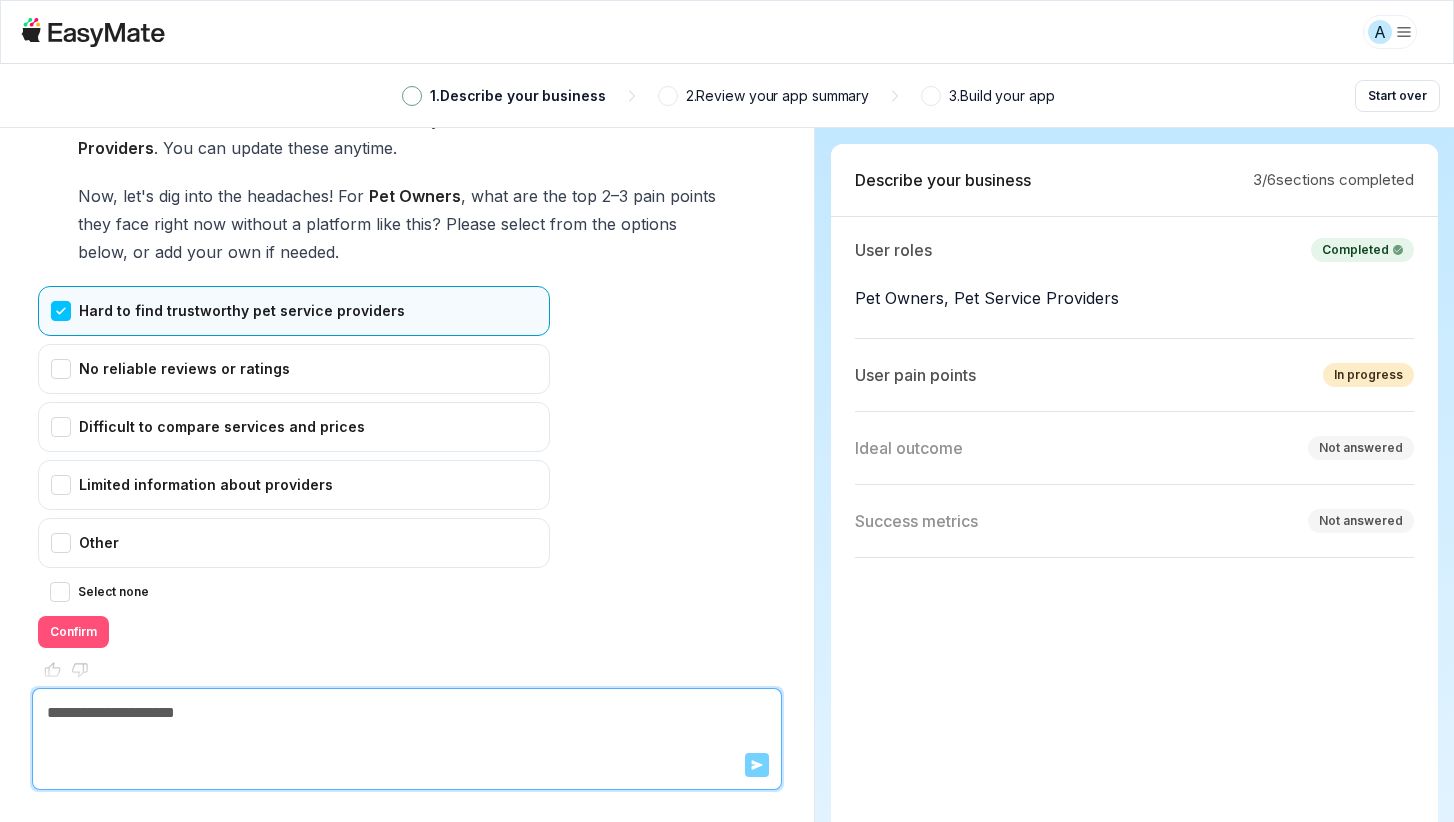 click on "Confirm" at bounding box center [73, 632] 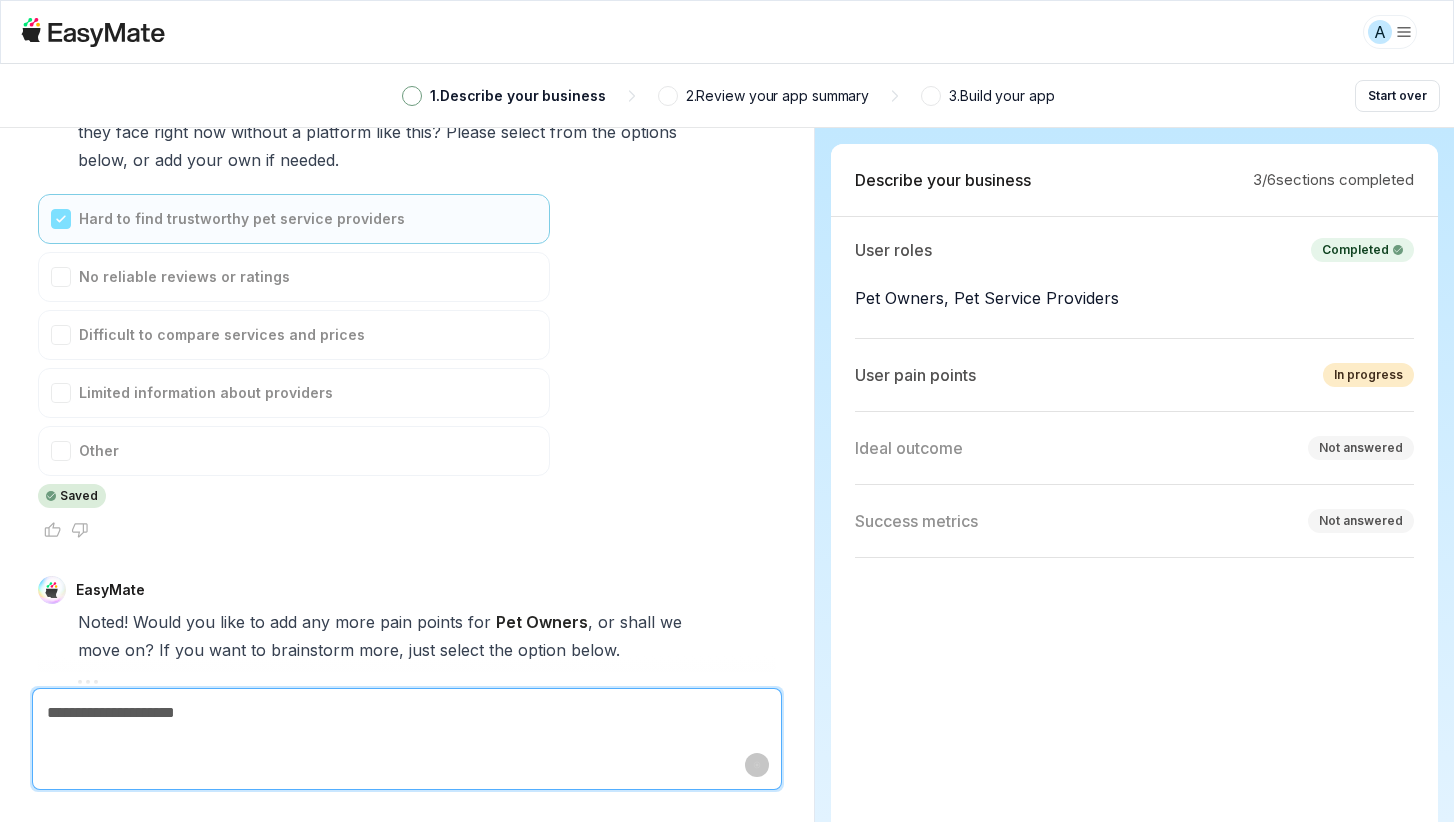 scroll, scrollTop: 4514, scrollLeft: 0, axis: vertical 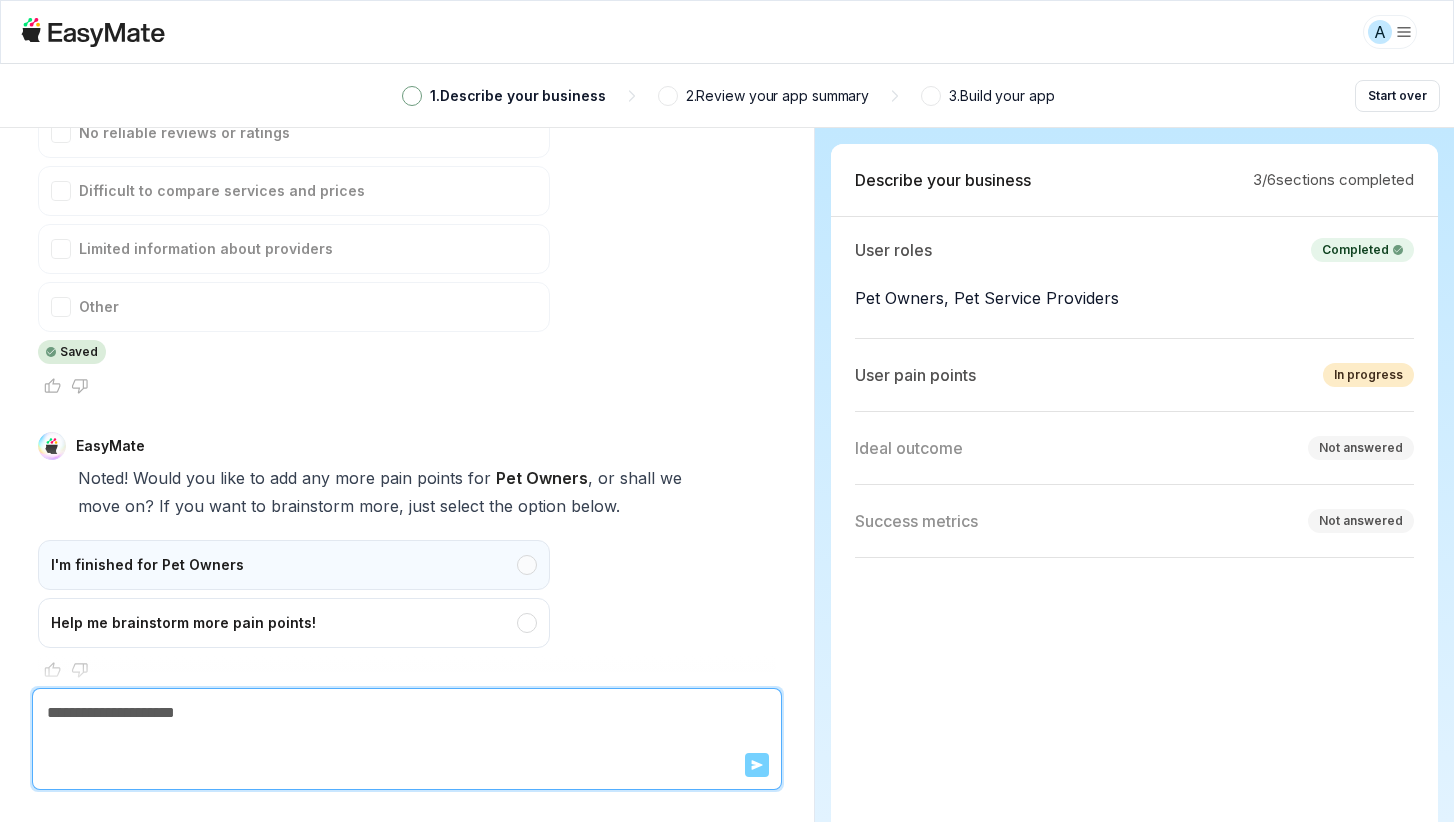click on "I'm finished for Pet Owners" at bounding box center (294, 565) 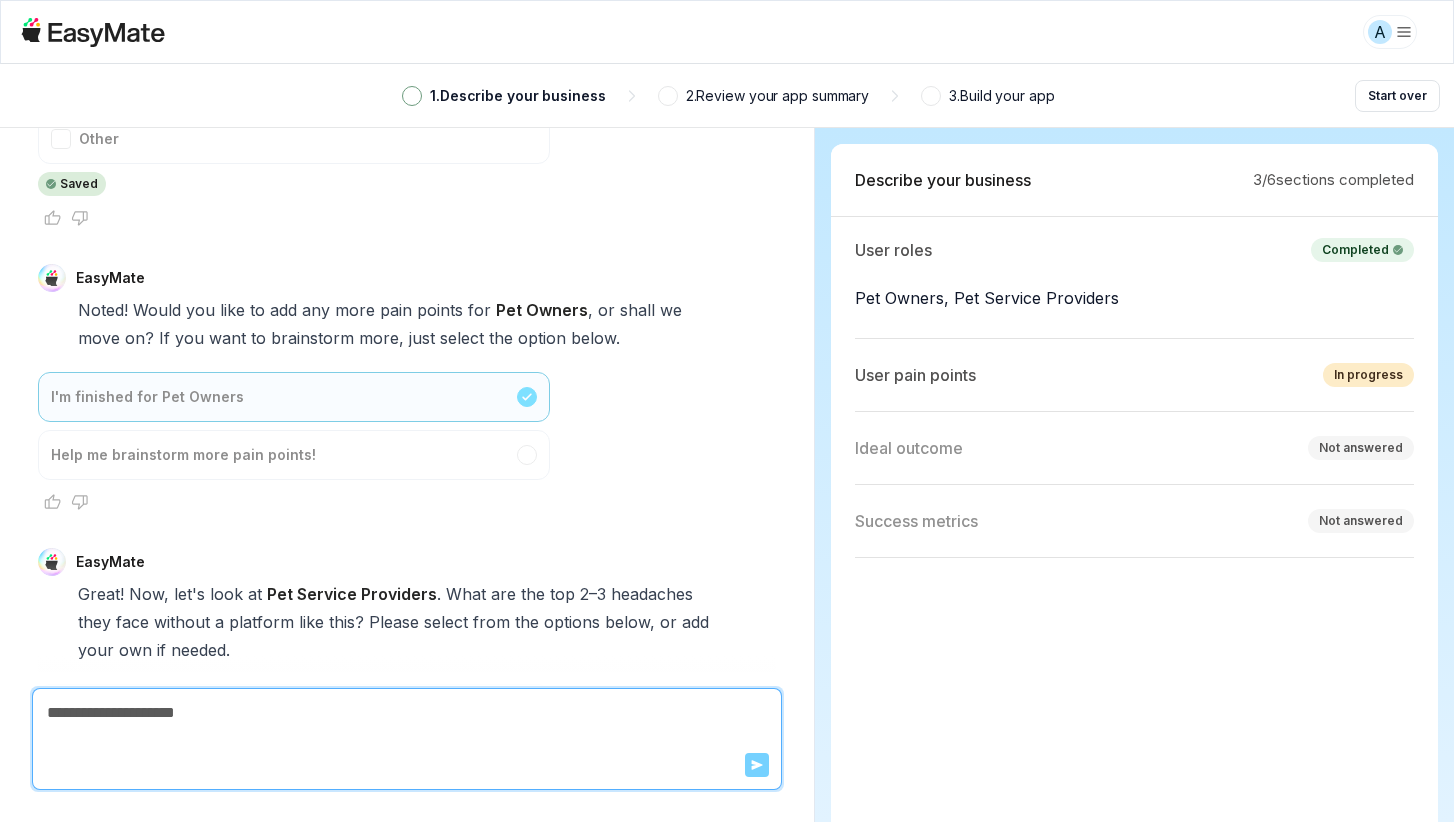 scroll, scrollTop: 5080, scrollLeft: 0, axis: vertical 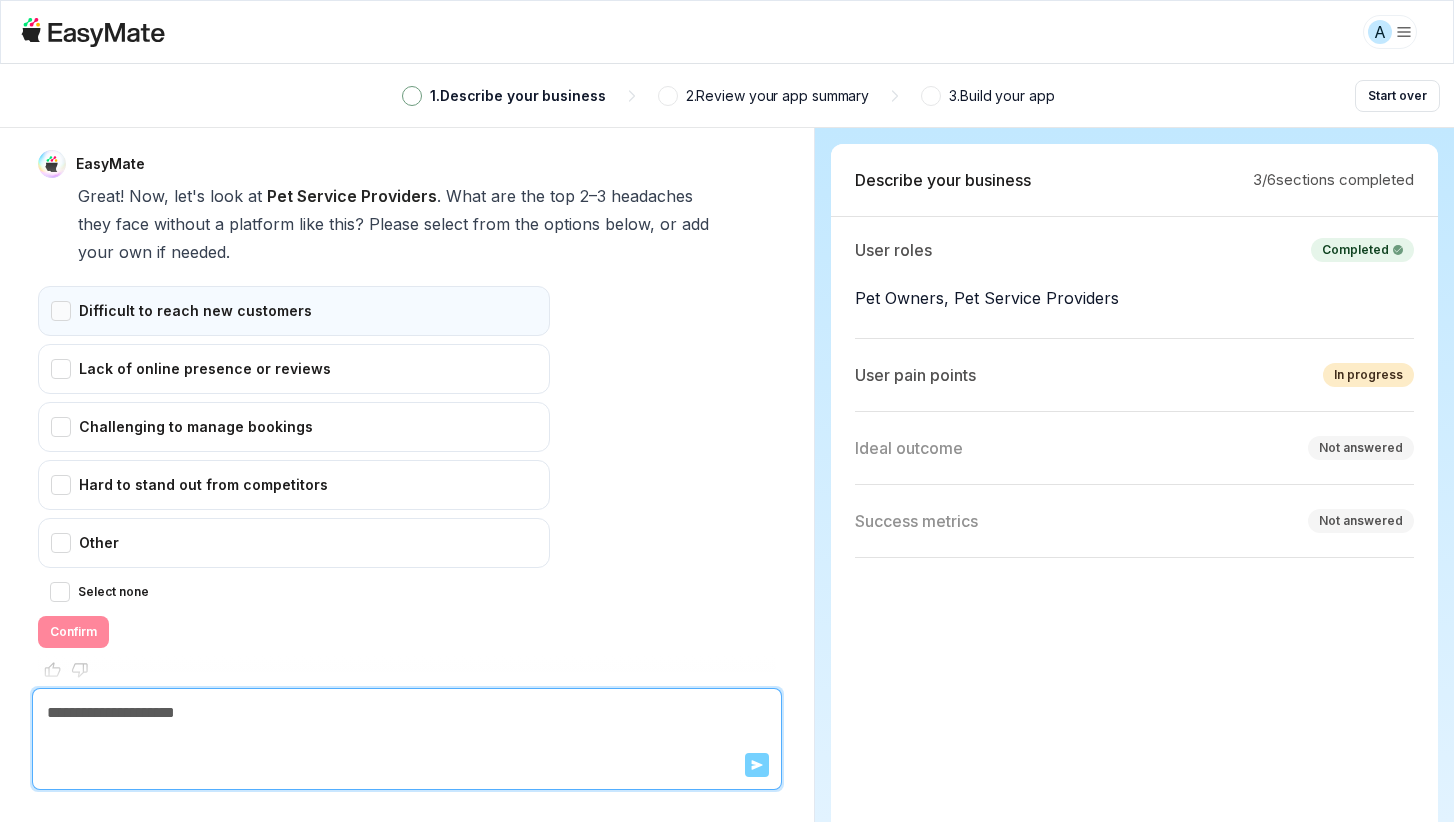 click on "Difficult to reach new customers" at bounding box center (294, 311) 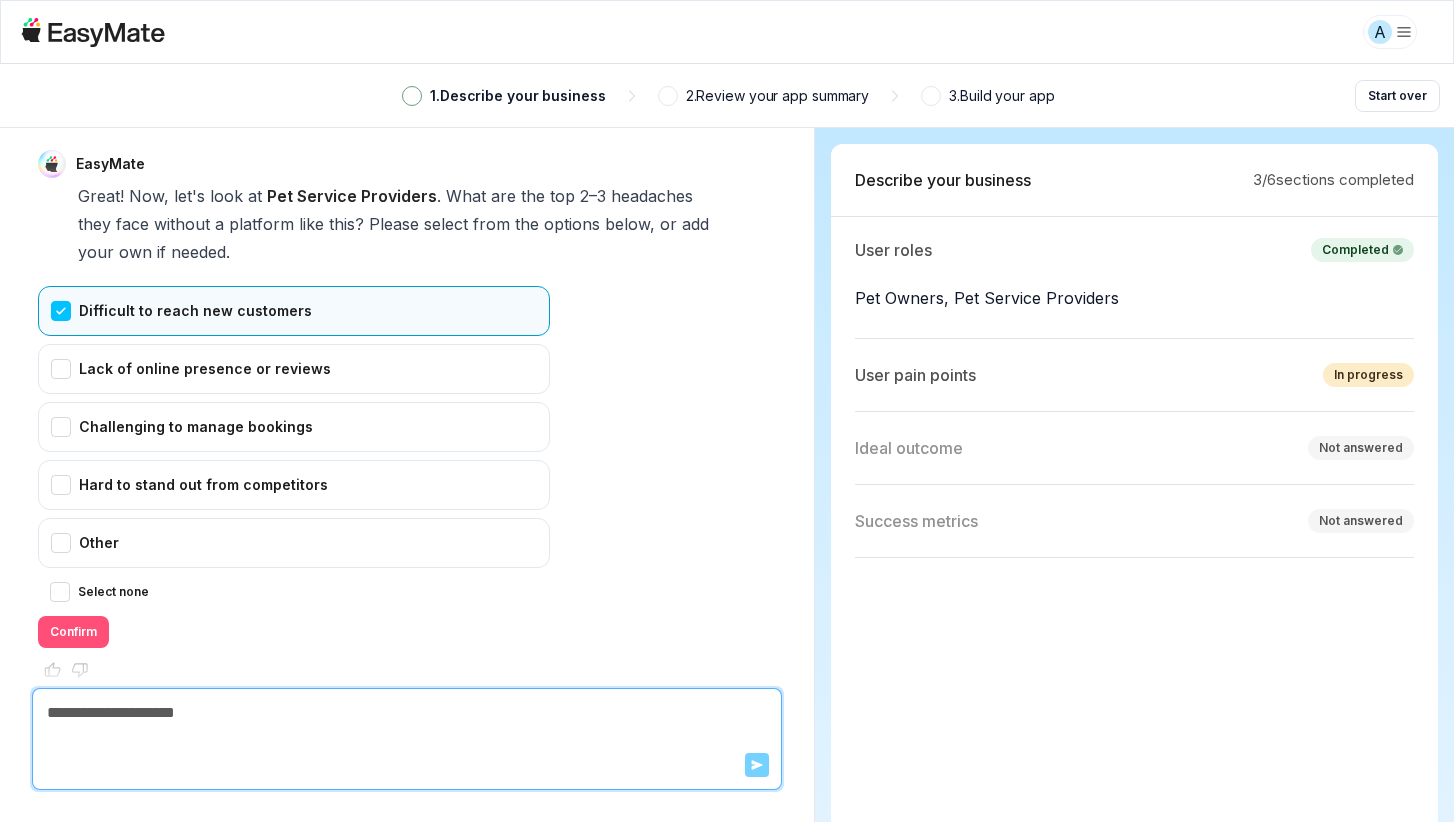 click on "Confirm" at bounding box center (73, 632) 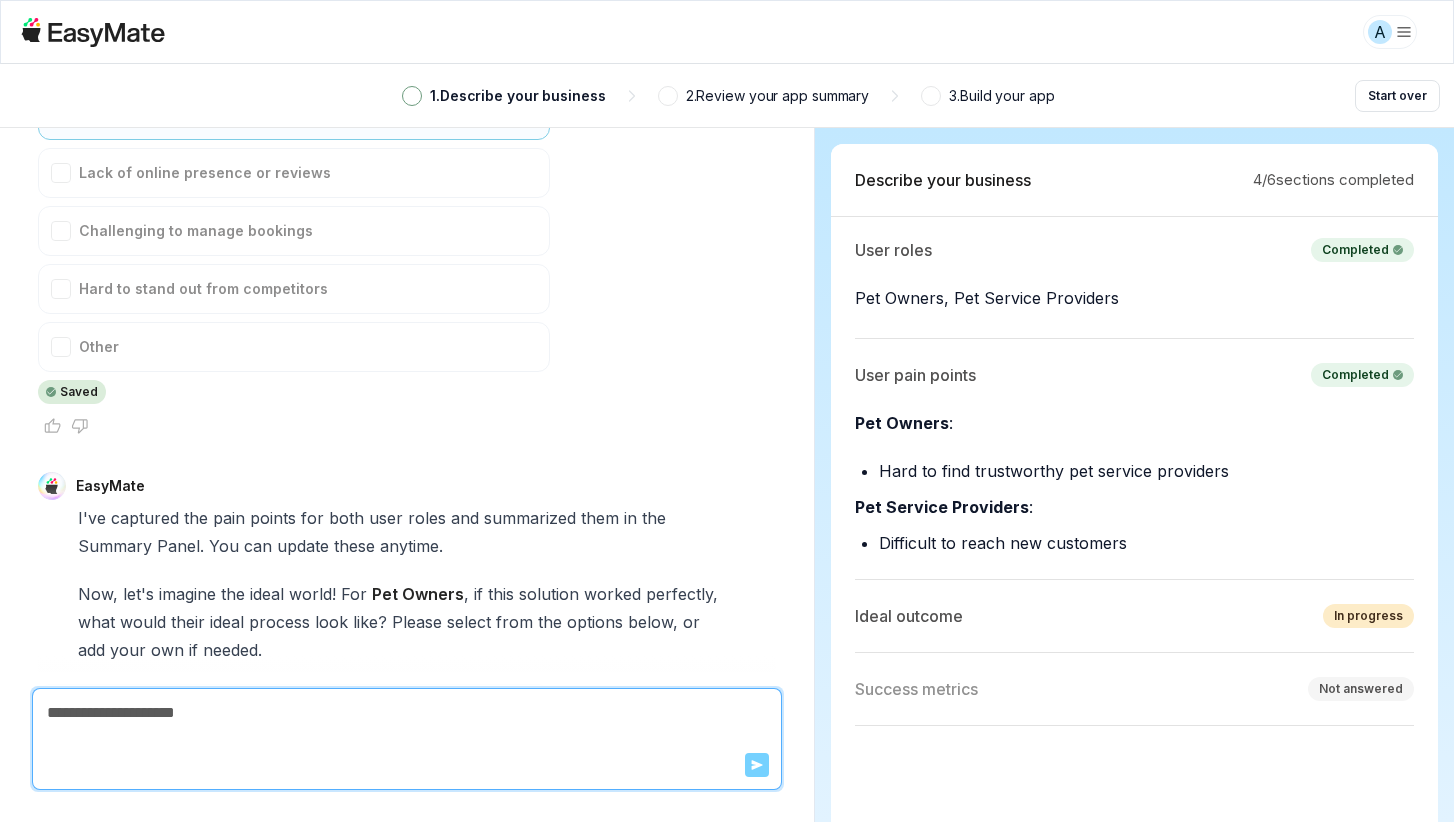scroll, scrollTop: 5616, scrollLeft: 0, axis: vertical 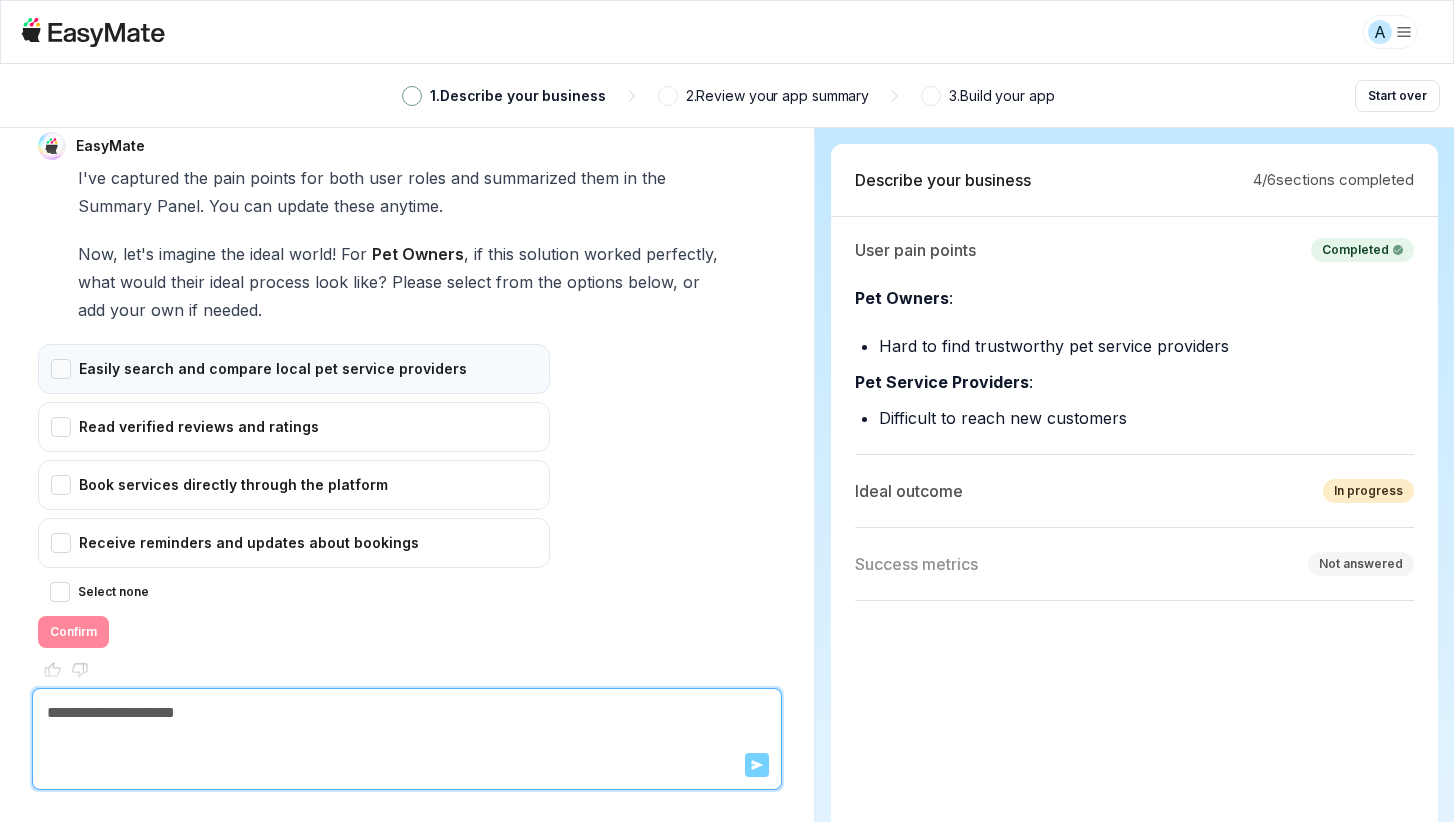 click on "Easily search and compare local pet service providers" at bounding box center (294, 369) 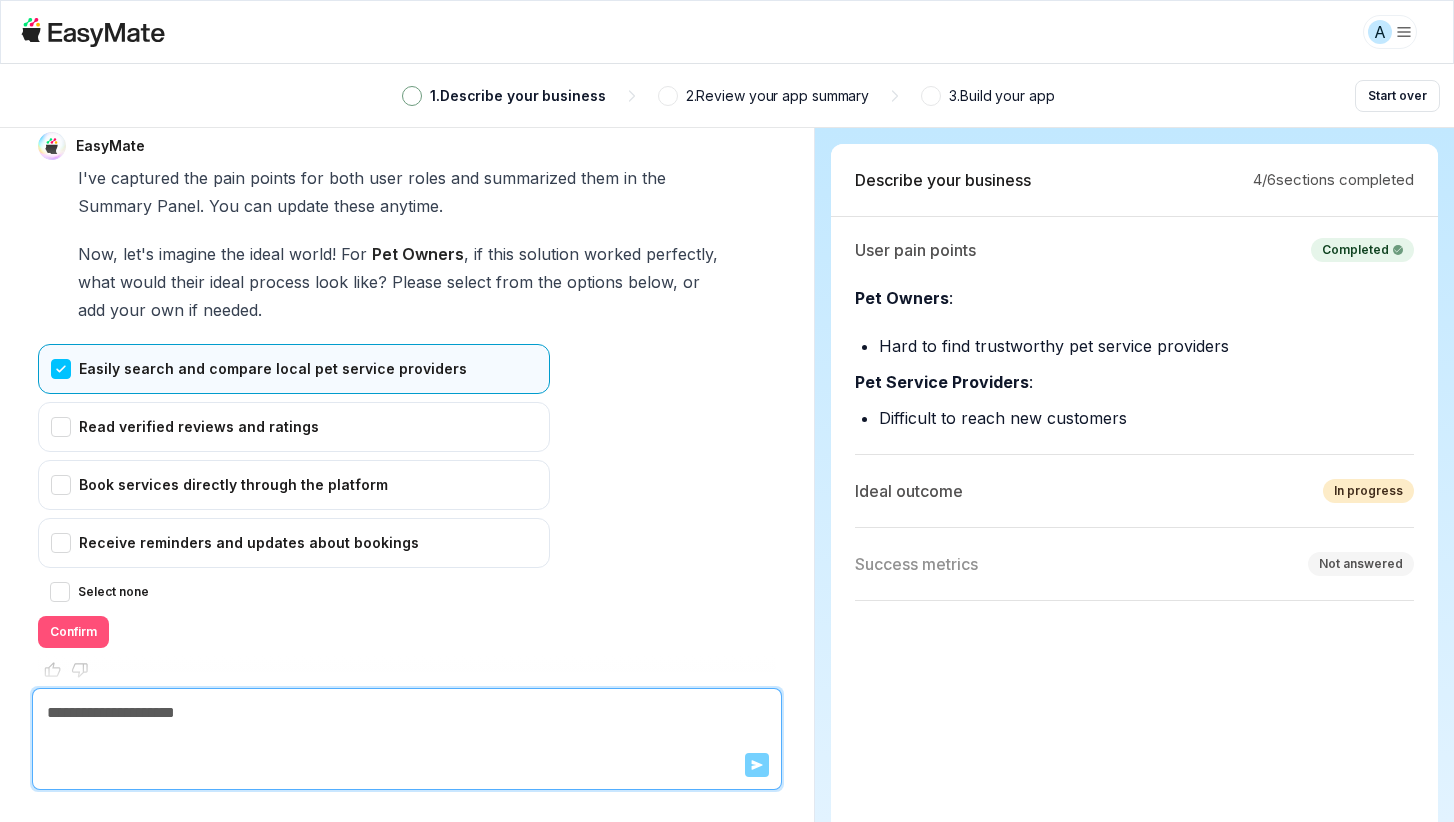 click on "Confirm" at bounding box center (73, 632) 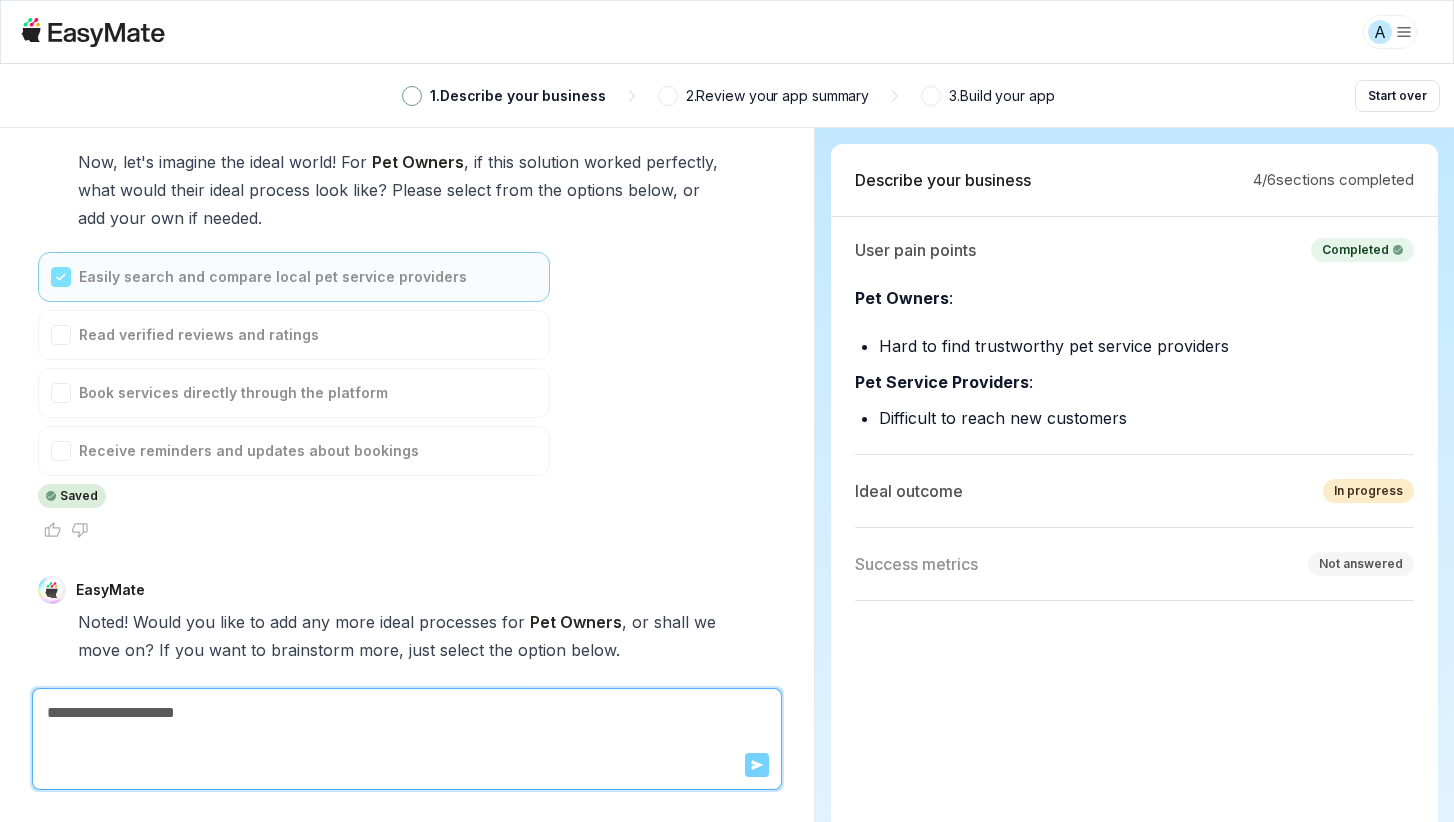 scroll, scrollTop: 5852, scrollLeft: 0, axis: vertical 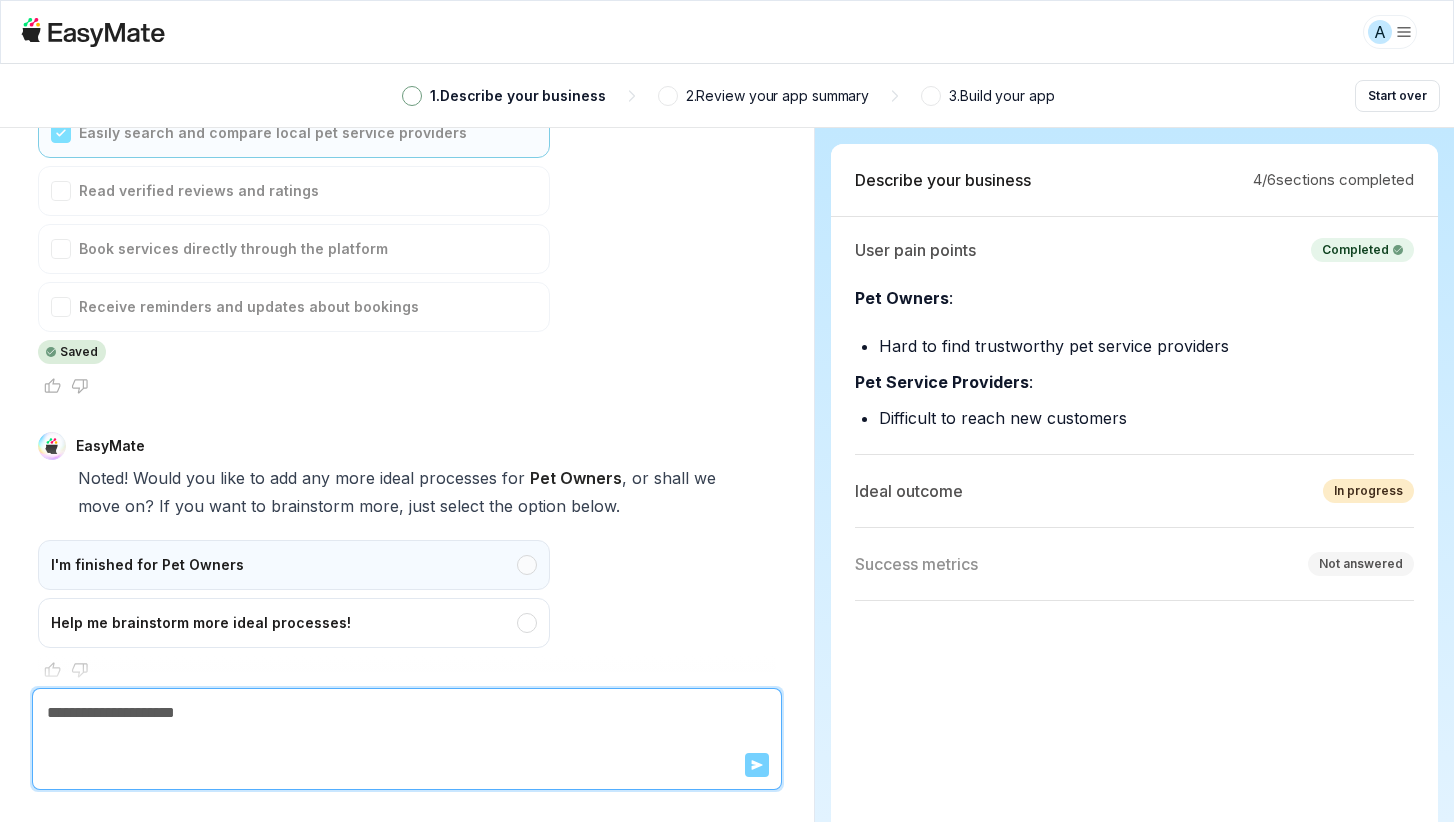 click on "I'm finished for Pet Owners" at bounding box center [294, 565] 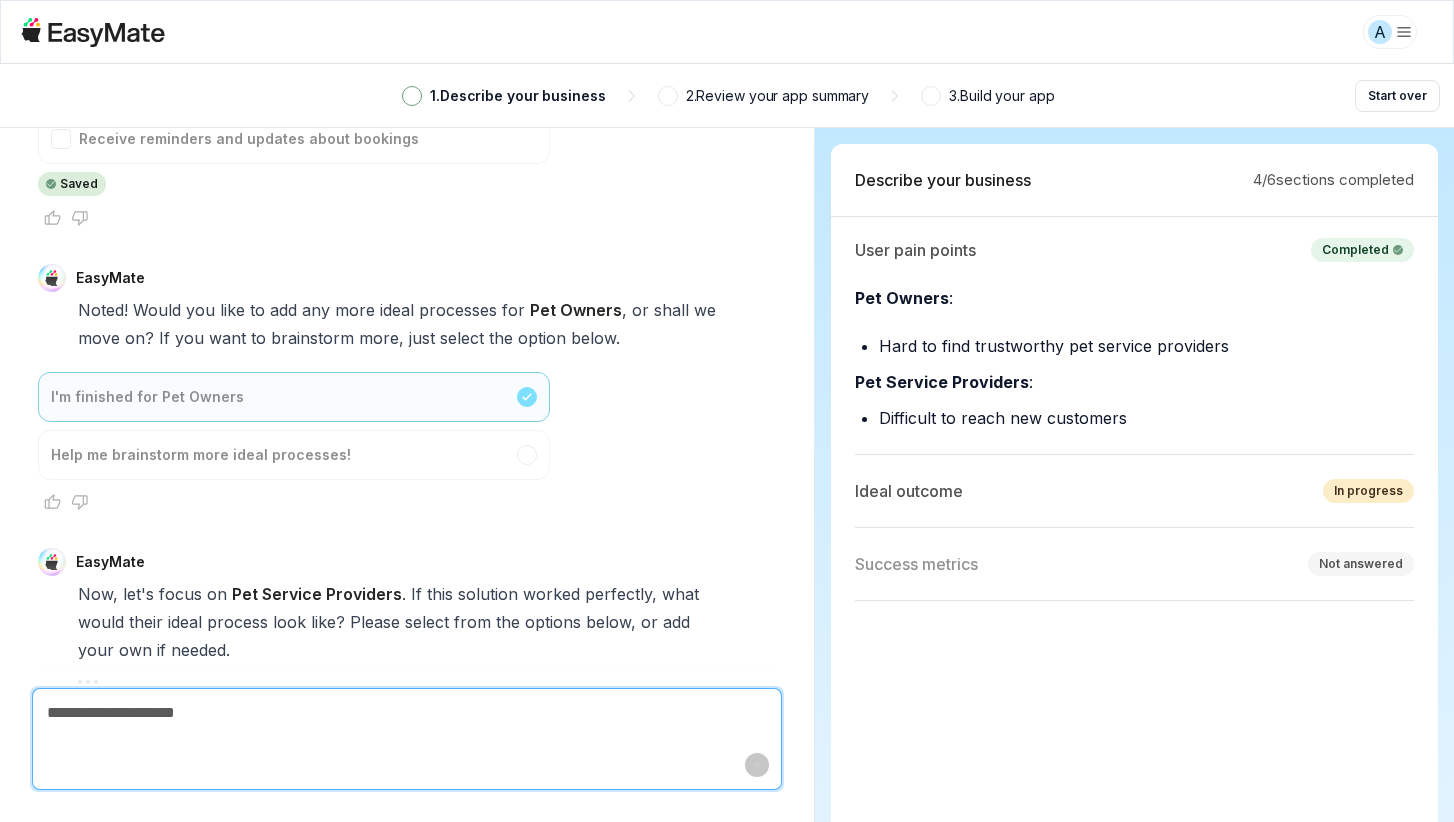 scroll, scrollTop: 6360, scrollLeft: 0, axis: vertical 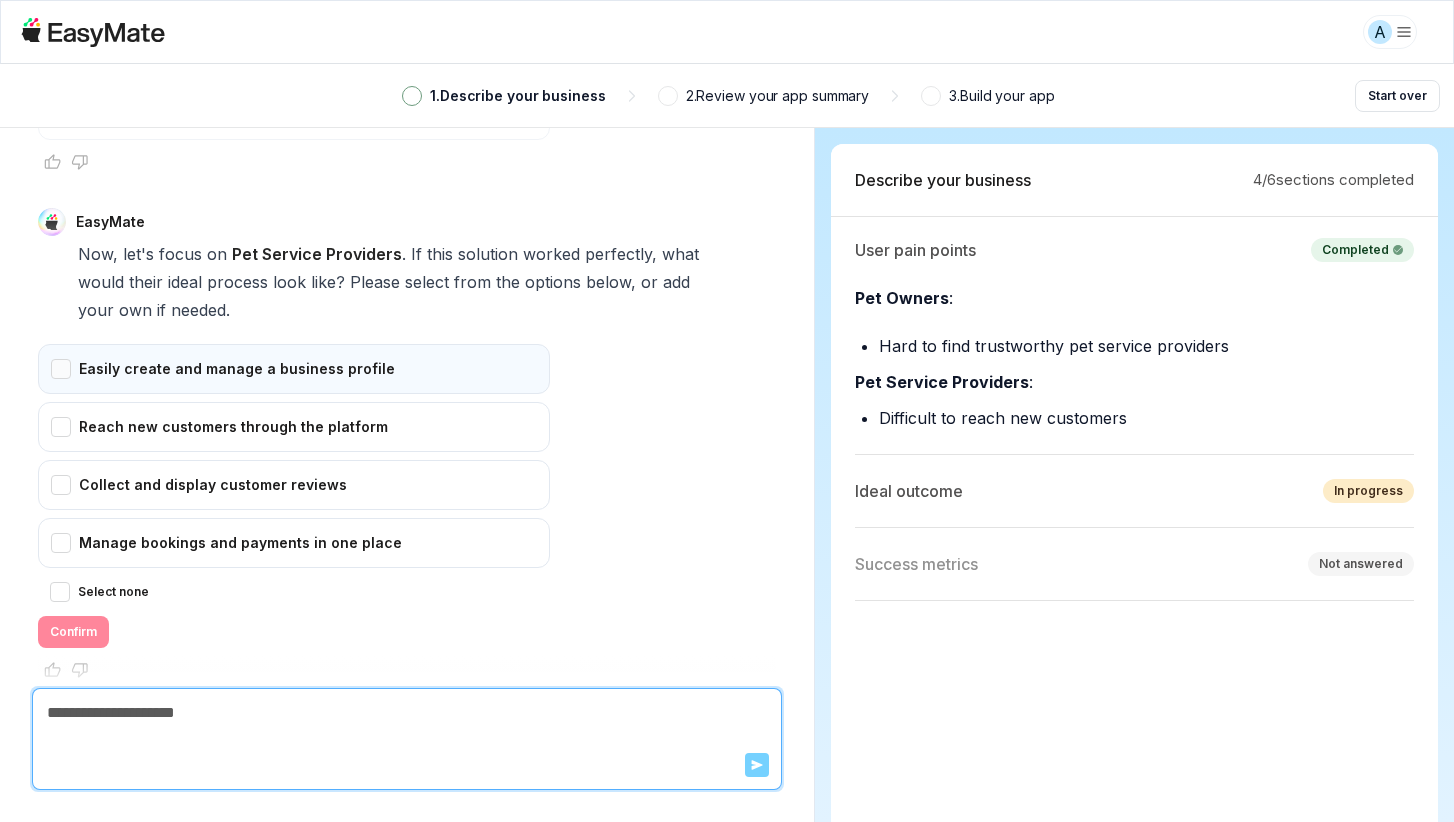 click on "Easily create and manage a business profile" at bounding box center [294, 369] 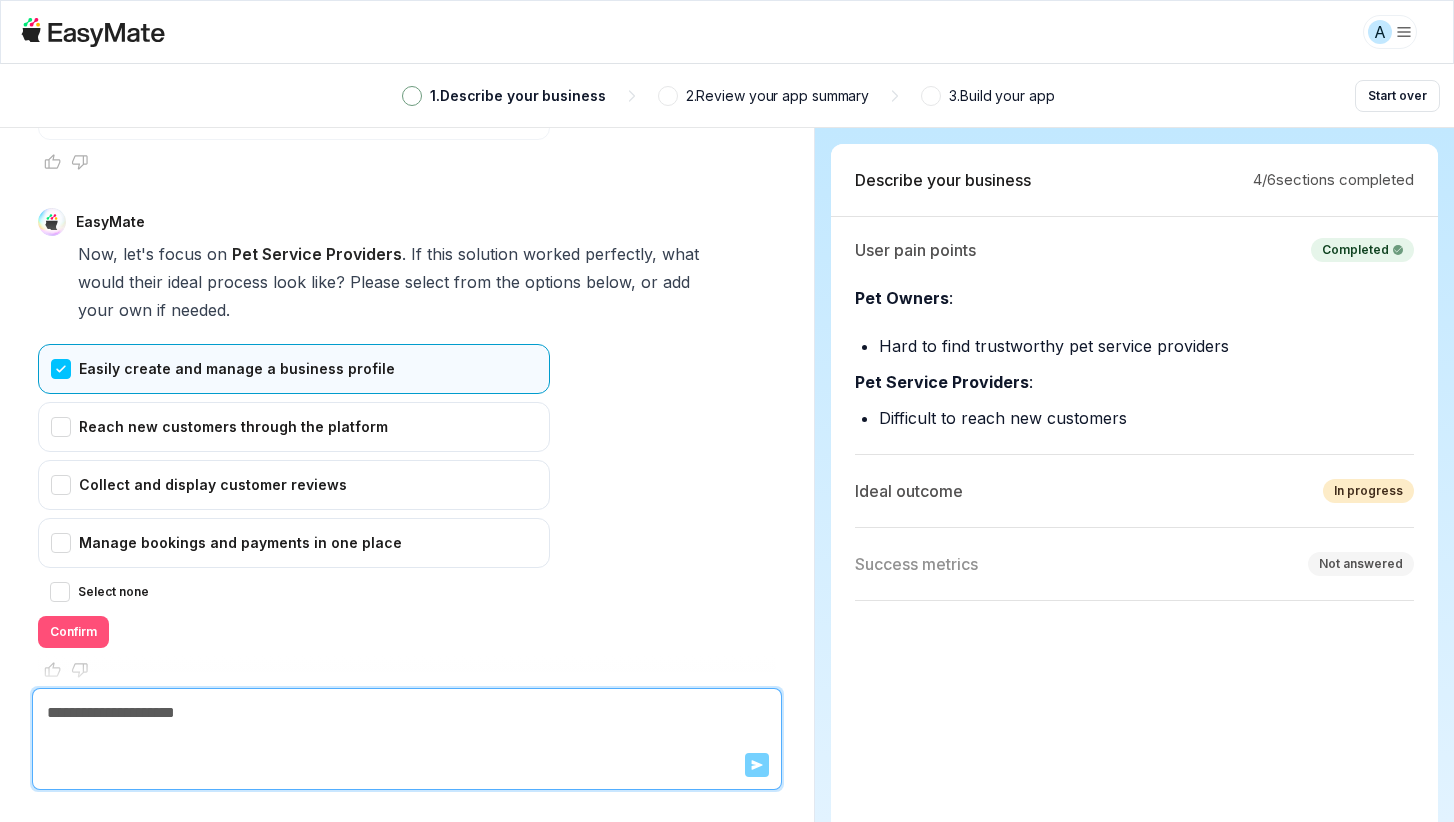 click on "Confirm" at bounding box center (73, 632) 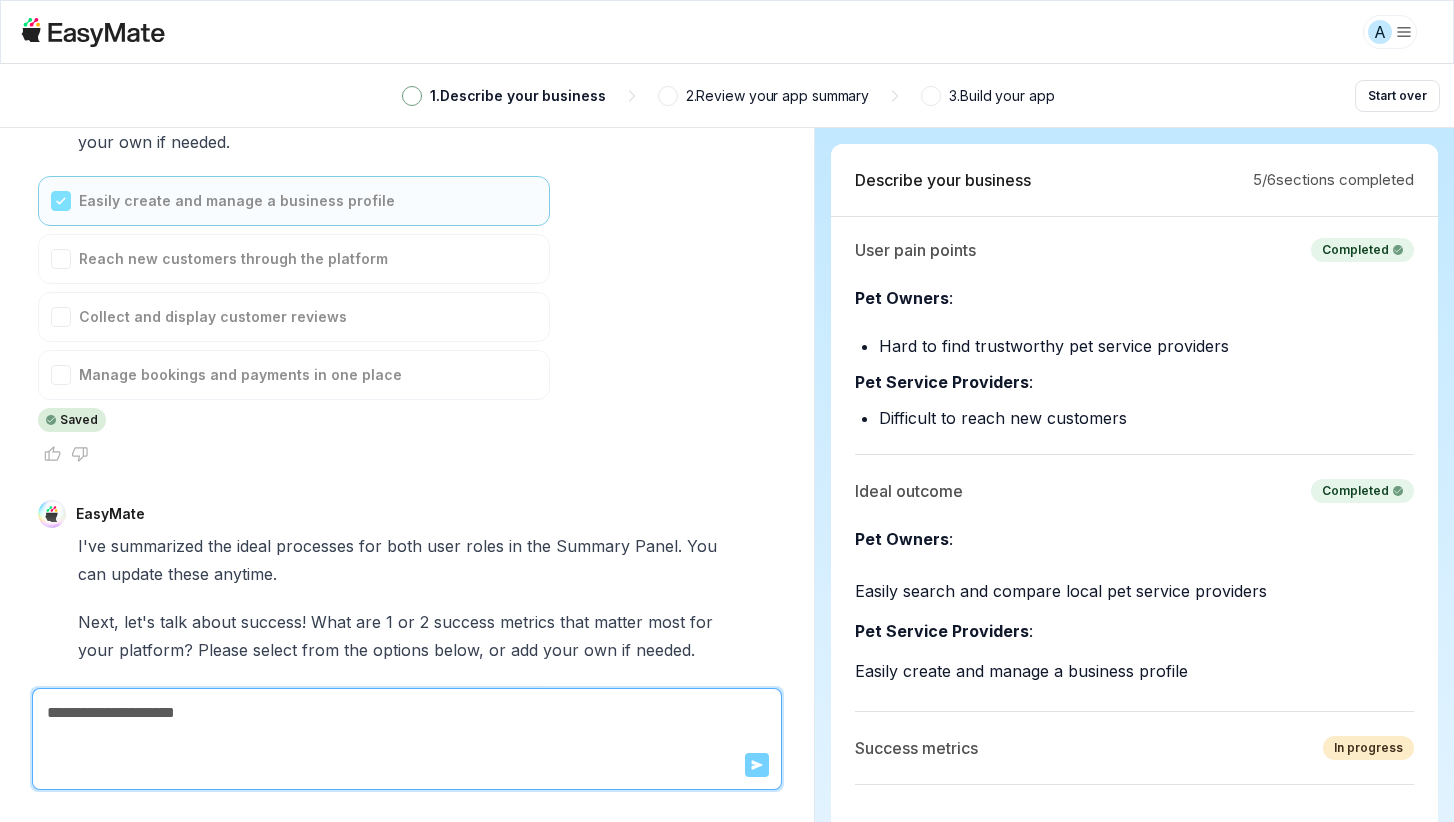 scroll, scrollTop: 6926, scrollLeft: 0, axis: vertical 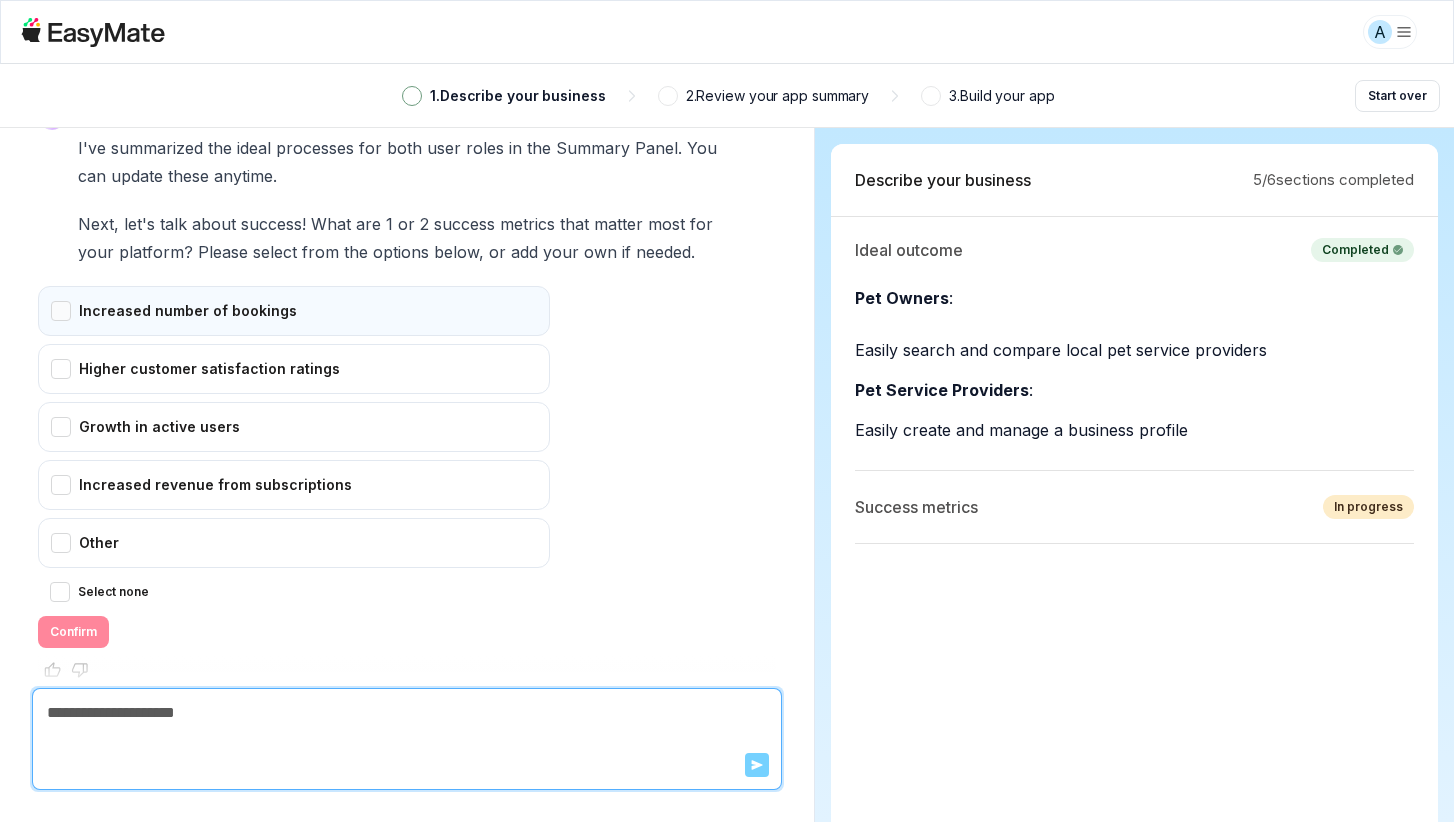 click on "Increased number of bookings" at bounding box center (294, 311) 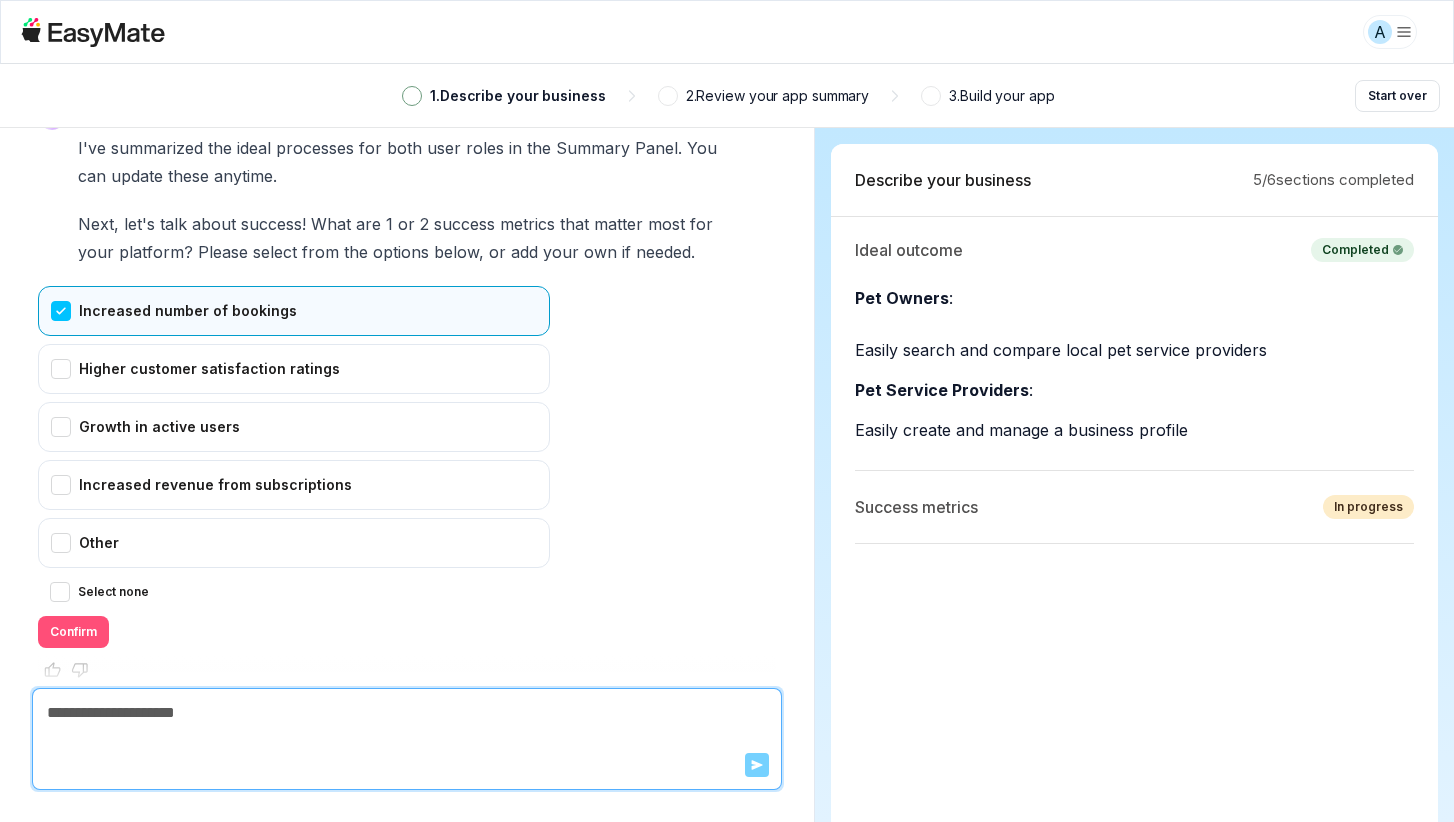 click on "Confirm" at bounding box center [73, 632] 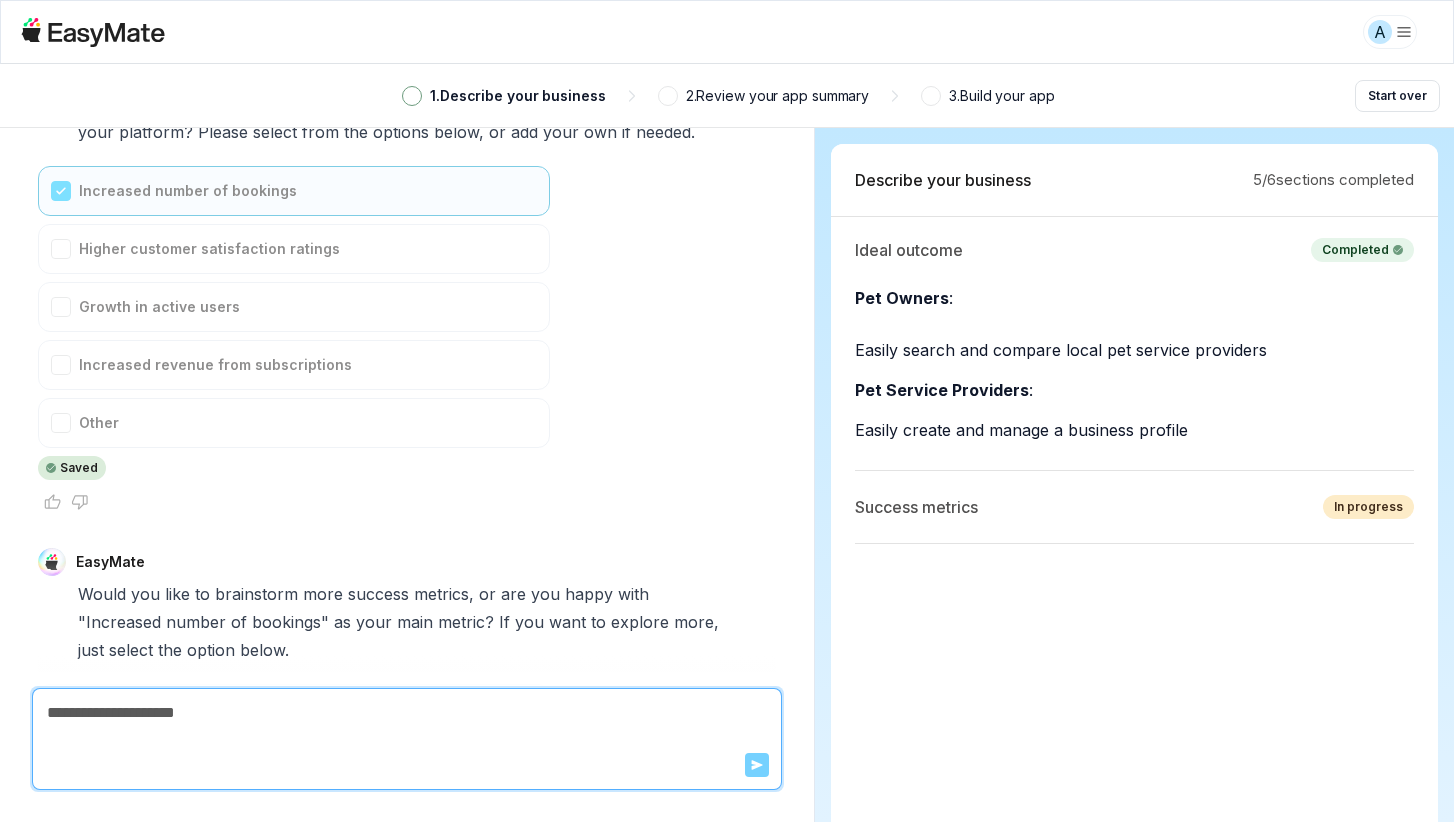 scroll, scrollTop: 7190, scrollLeft: 0, axis: vertical 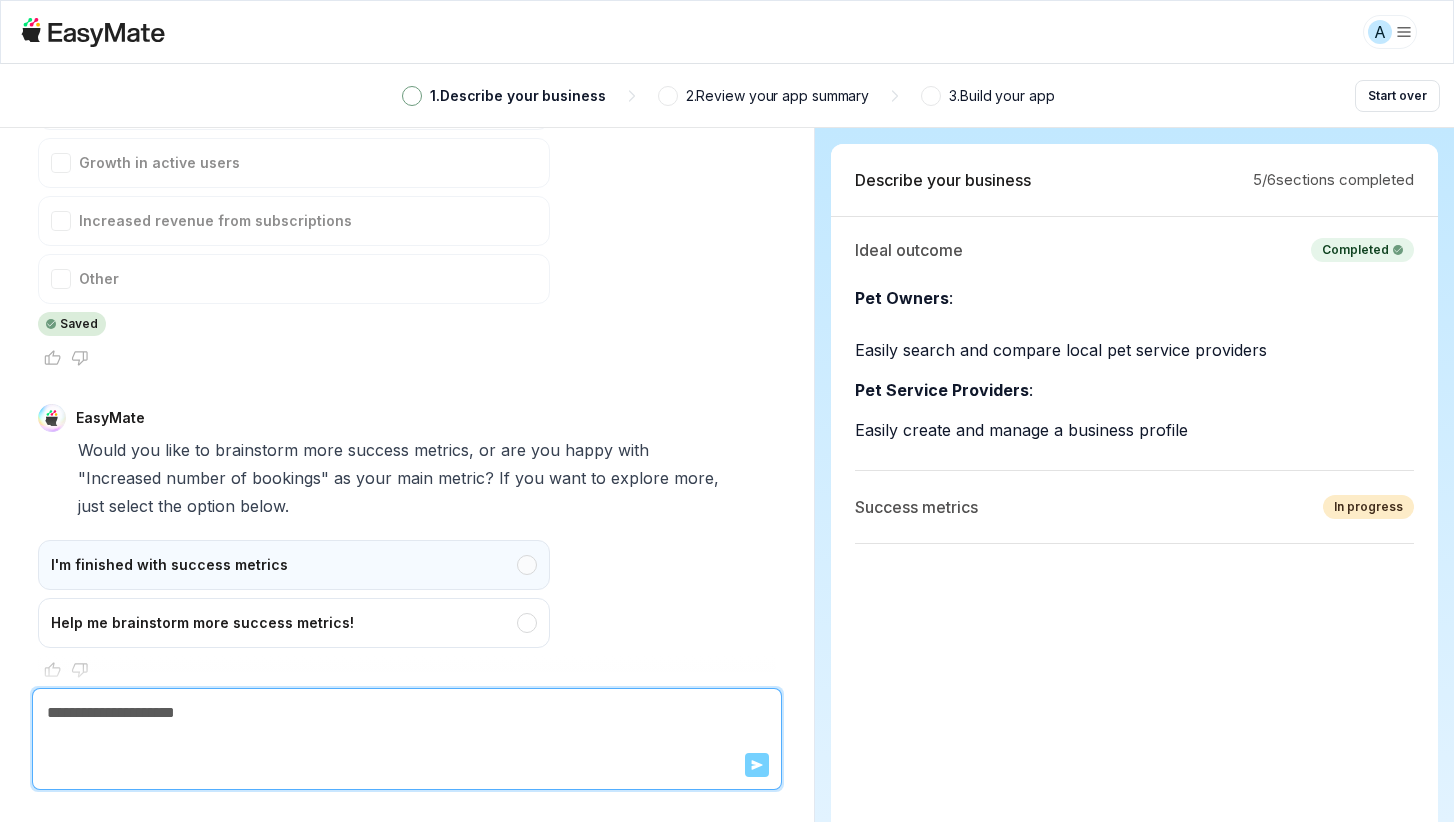 click on "I'm finished with success metrics" at bounding box center [294, 565] 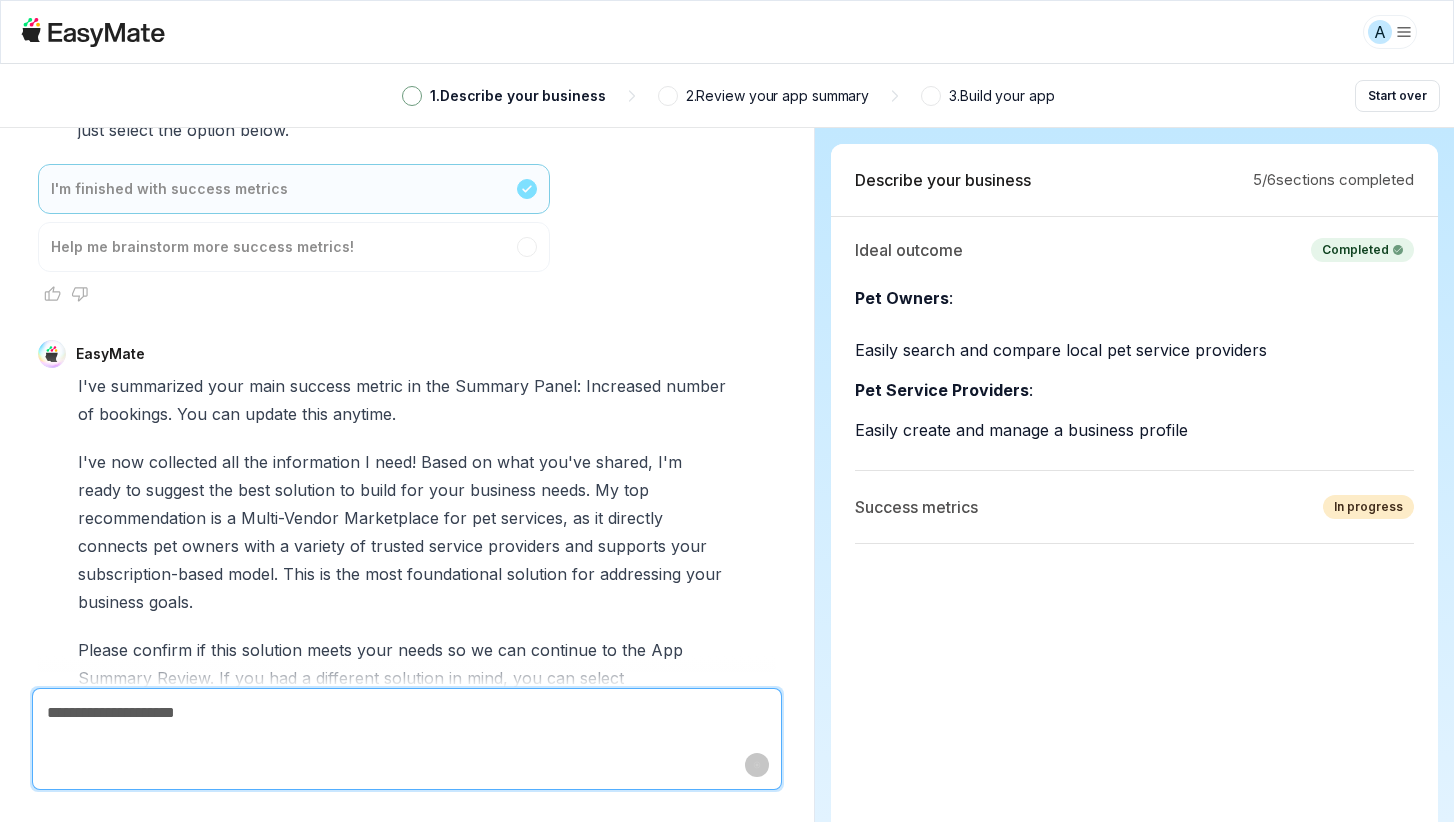 scroll, scrollTop: 7594, scrollLeft: 0, axis: vertical 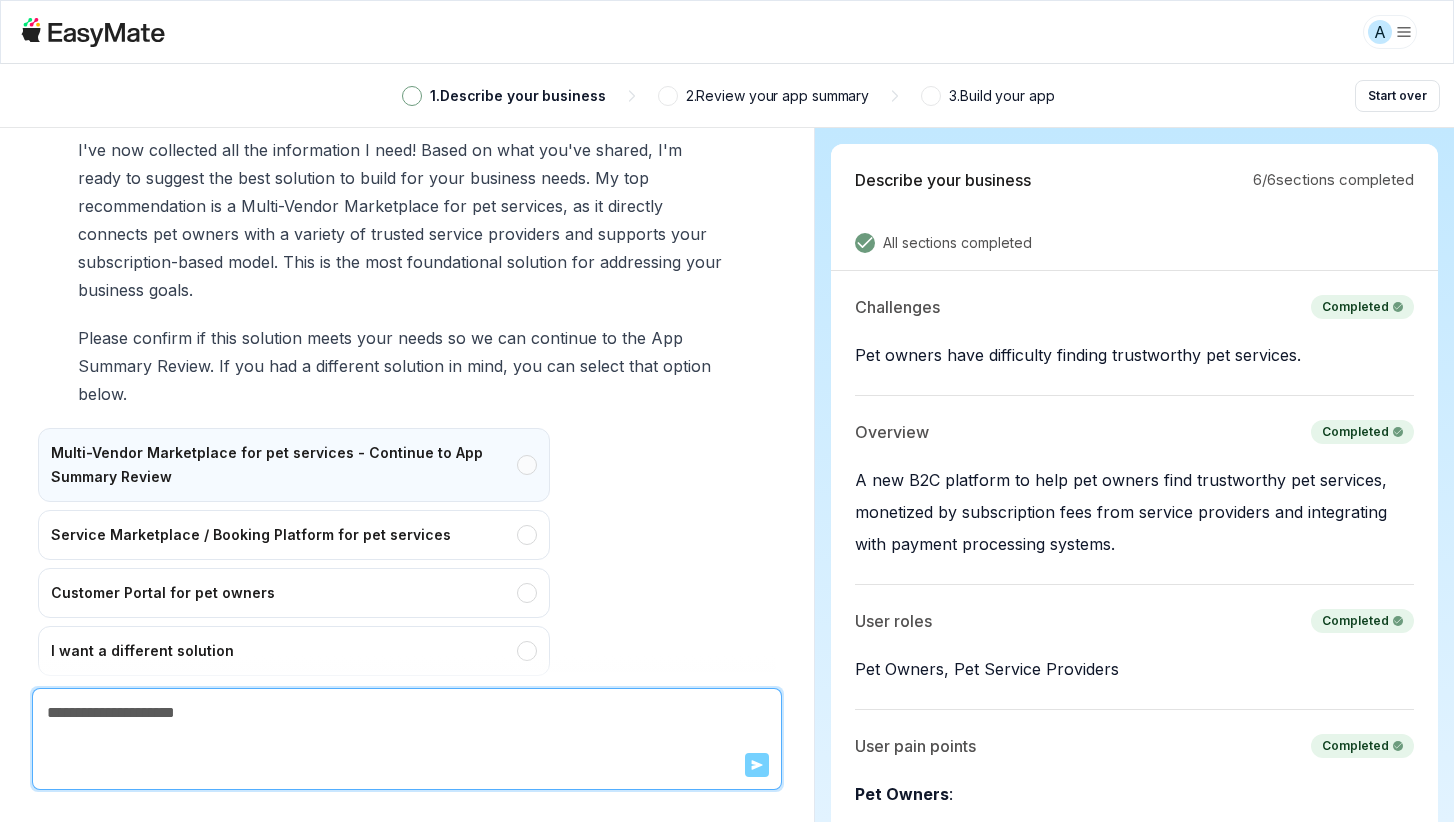 click on "Multi-Vendor Marketplace for pet services - Continue to App Summary Review" at bounding box center (294, 465) 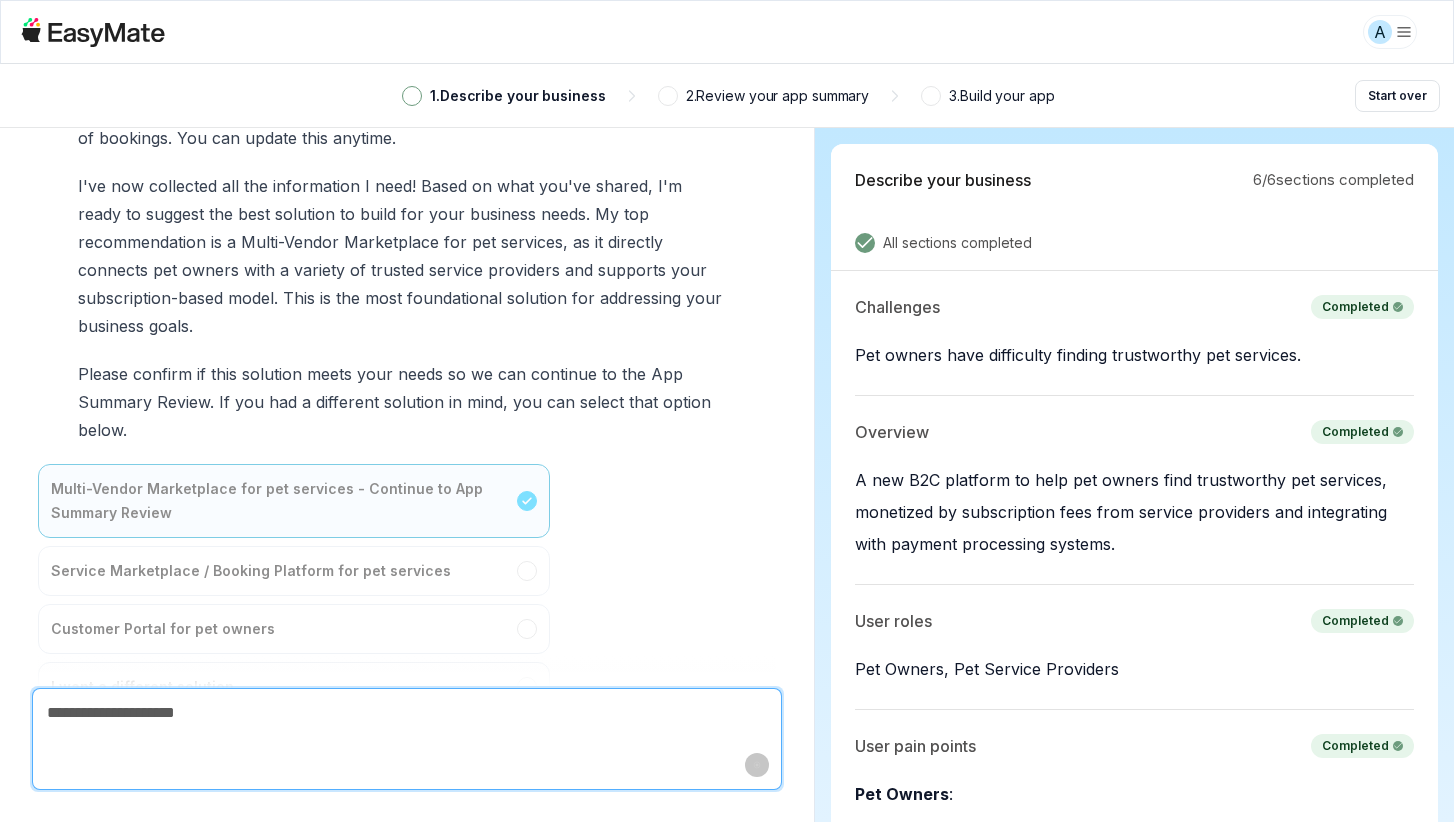 type on "*" 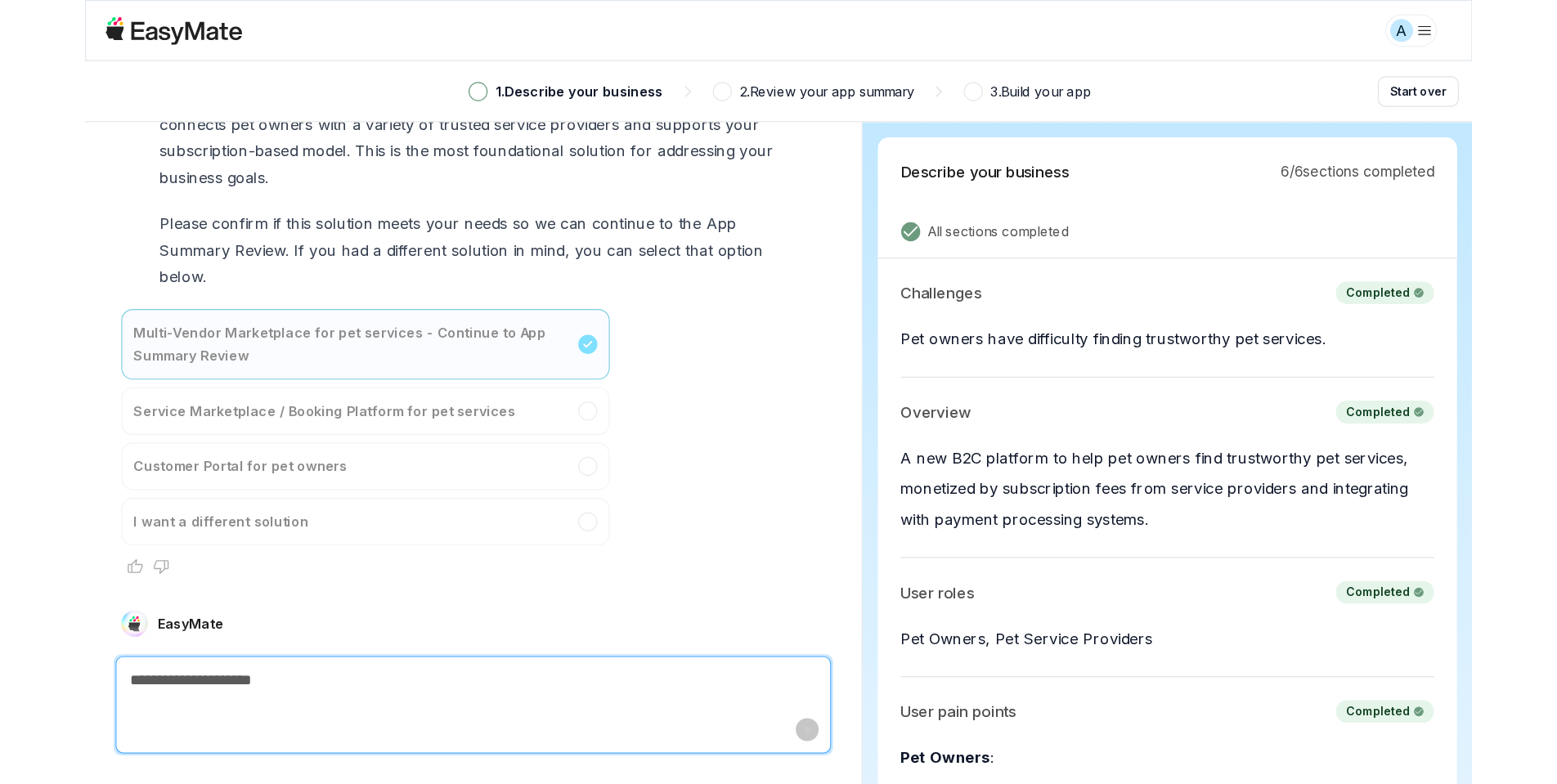 scroll, scrollTop: 6532, scrollLeft: 0, axis: vertical 